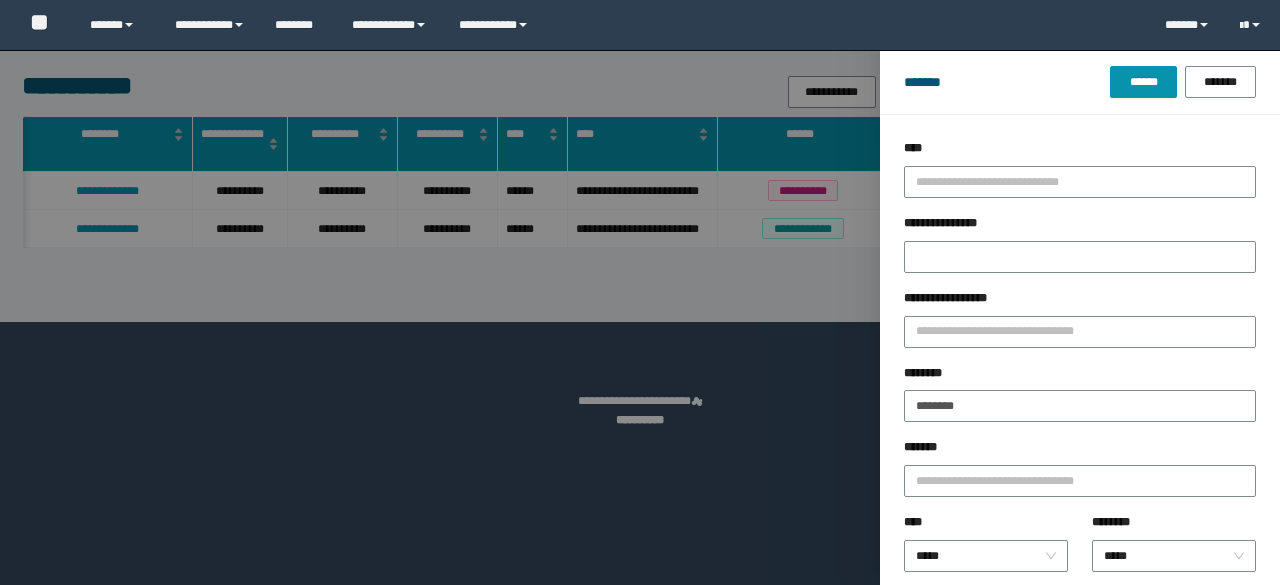 scroll, scrollTop: 0, scrollLeft: 0, axis: both 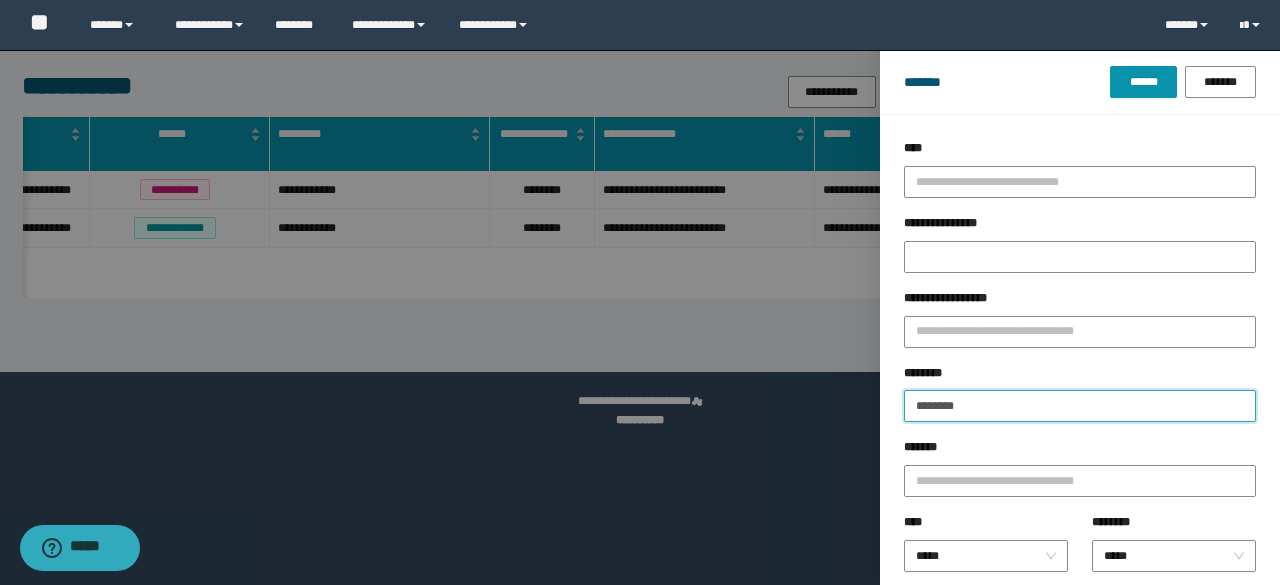 click on "********" at bounding box center (1080, 406) 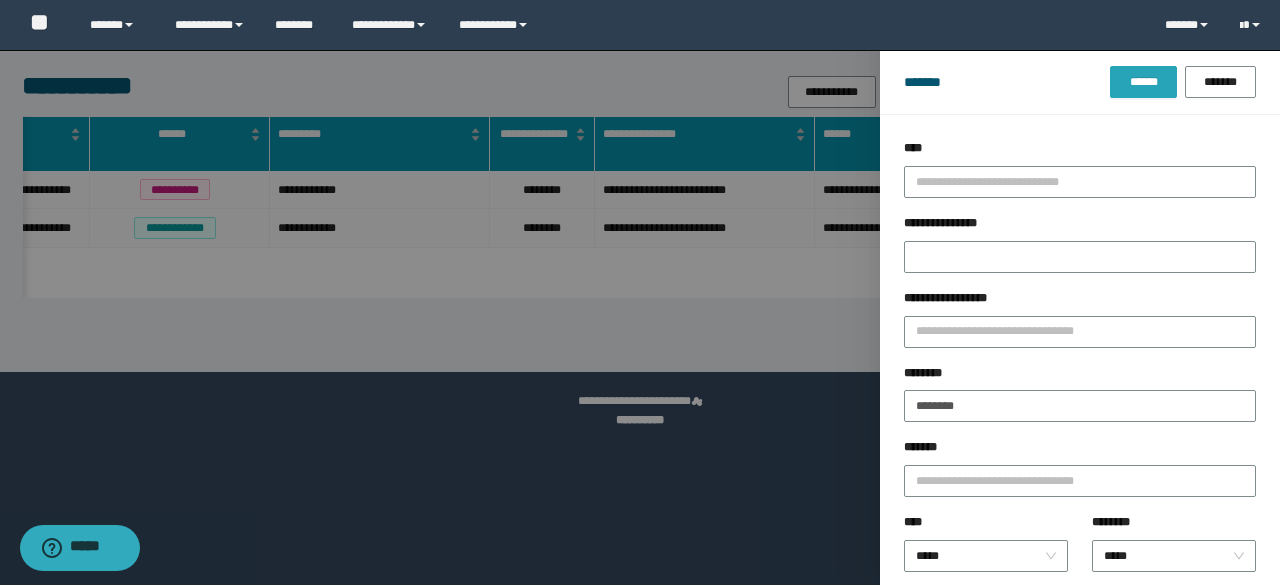 click on "******" at bounding box center [1143, 82] 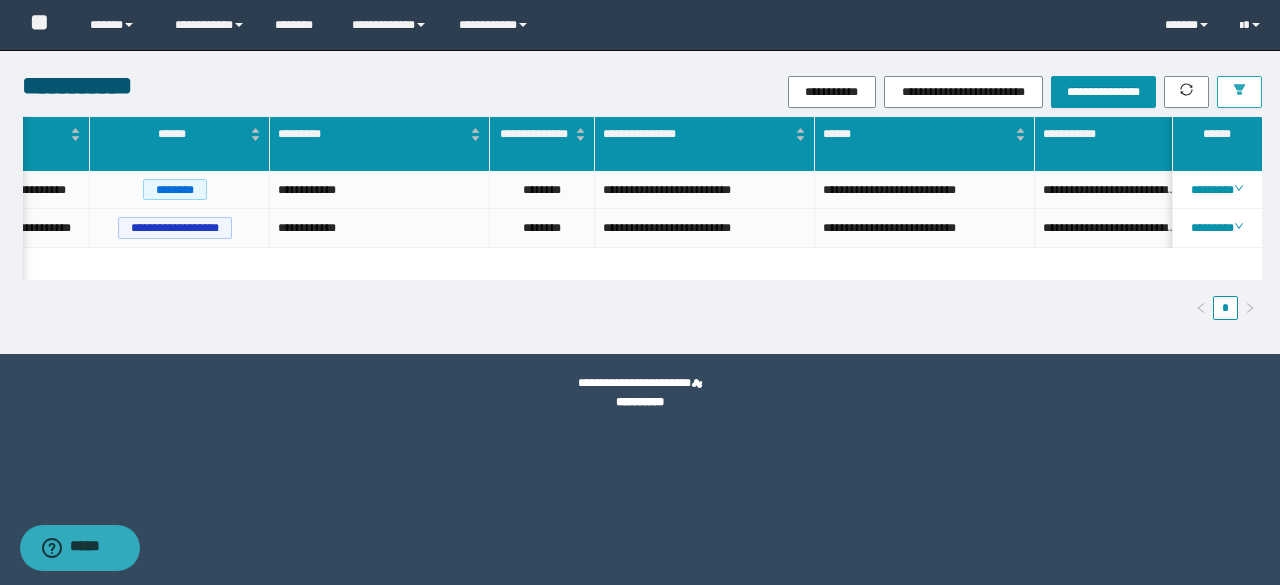scroll, scrollTop: 0, scrollLeft: 473, axis: horizontal 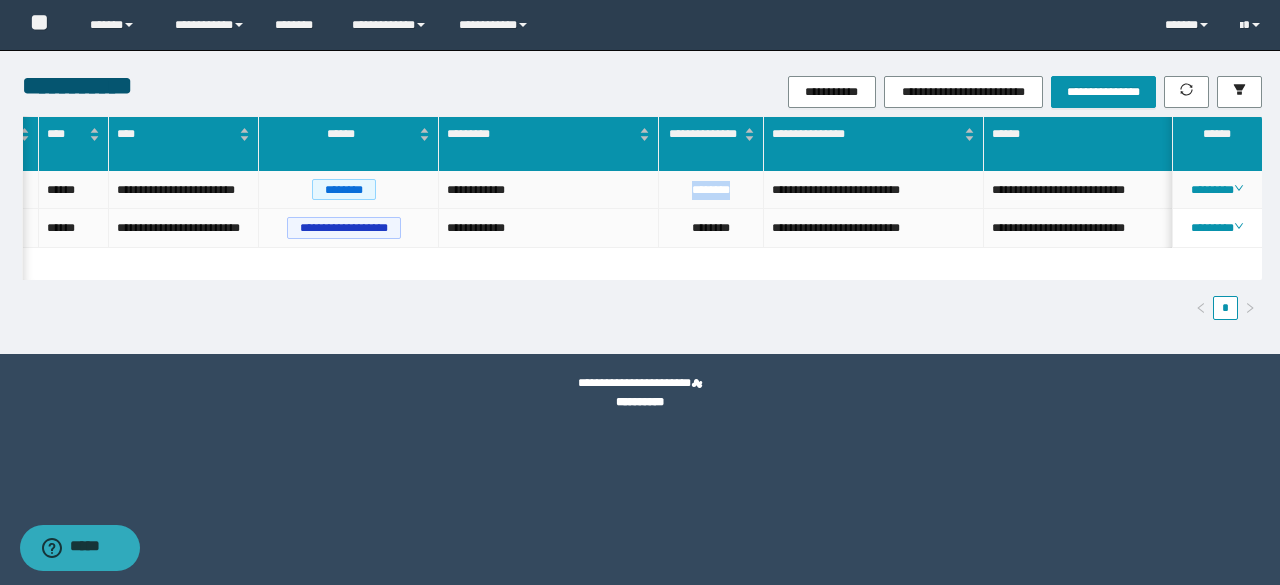 drag, startPoint x: 682, startPoint y: 194, endPoint x: 743, endPoint y: 201, distance: 61.400326 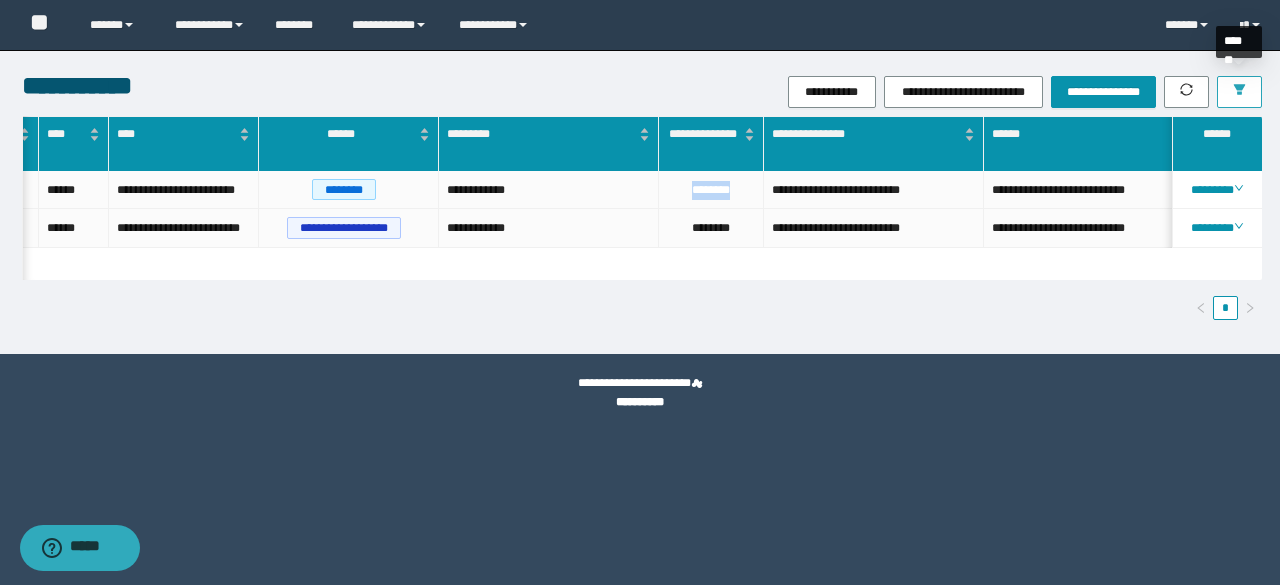 click 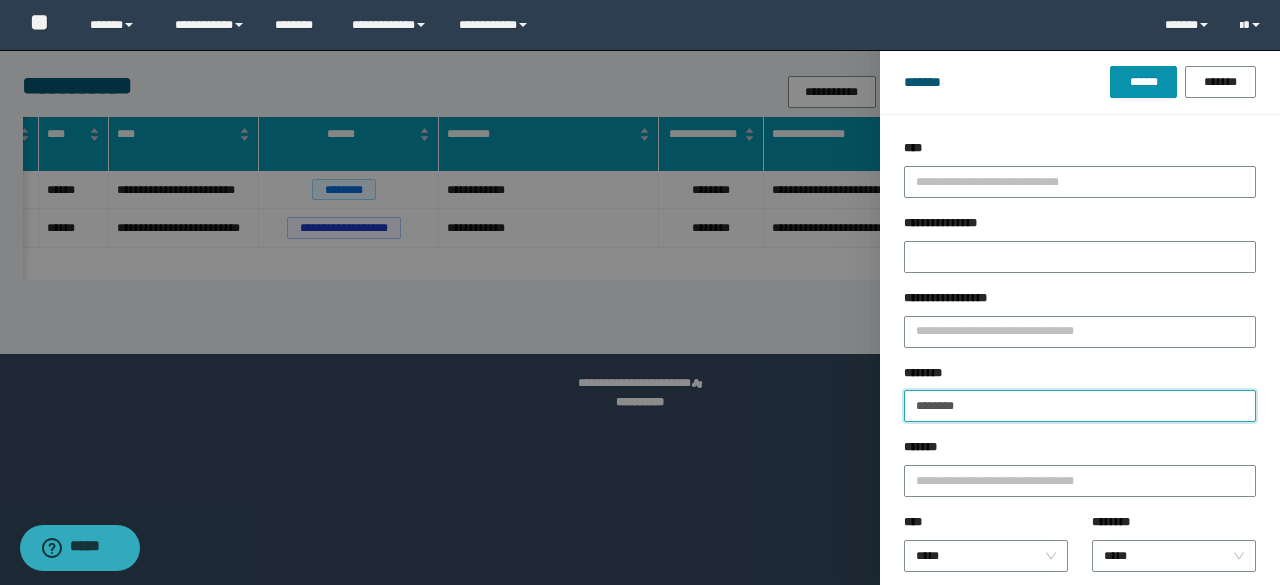 click on "********" at bounding box center [1080, 406] 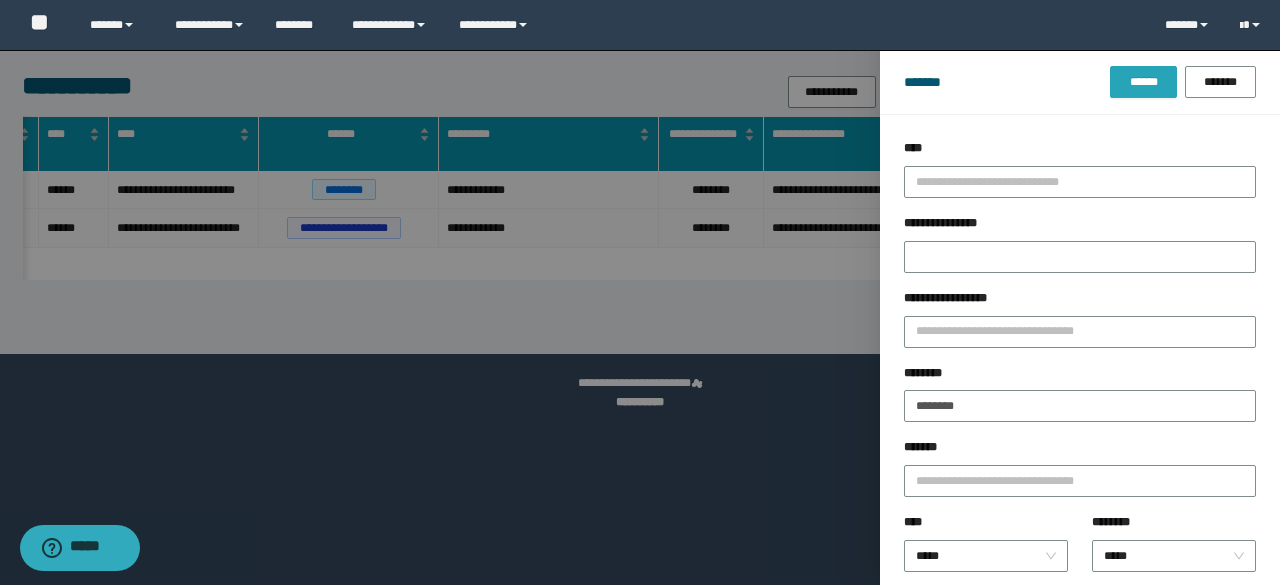 click on "******" at bounding box center (1143, 82) 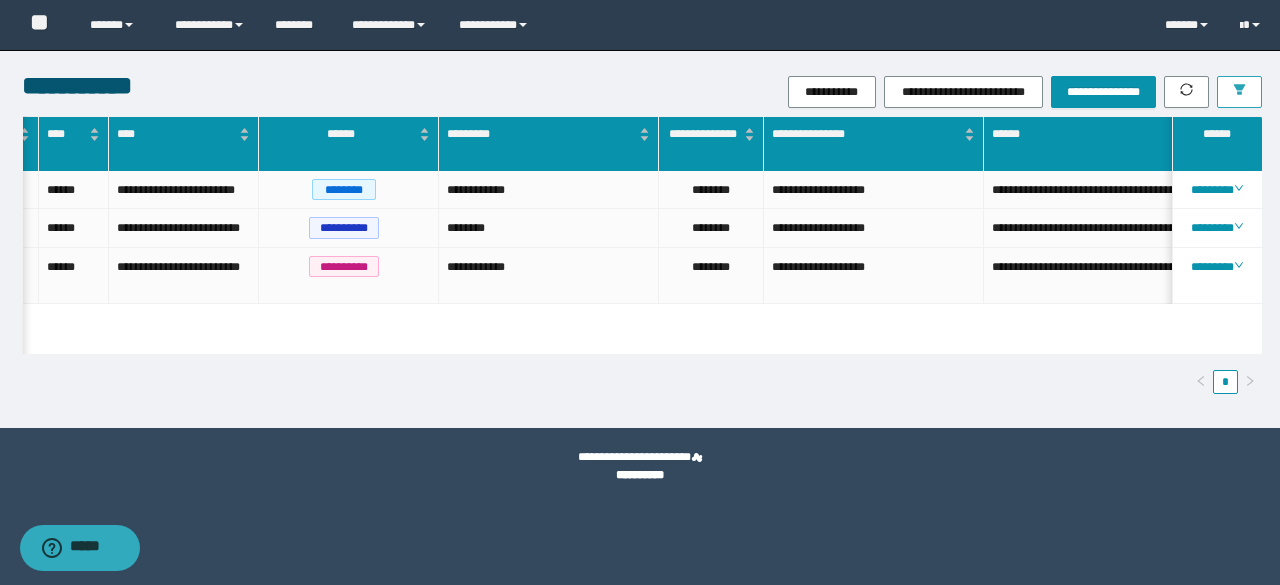 scroll, scrollTop: 0, scrollLeft: 0, axis: both 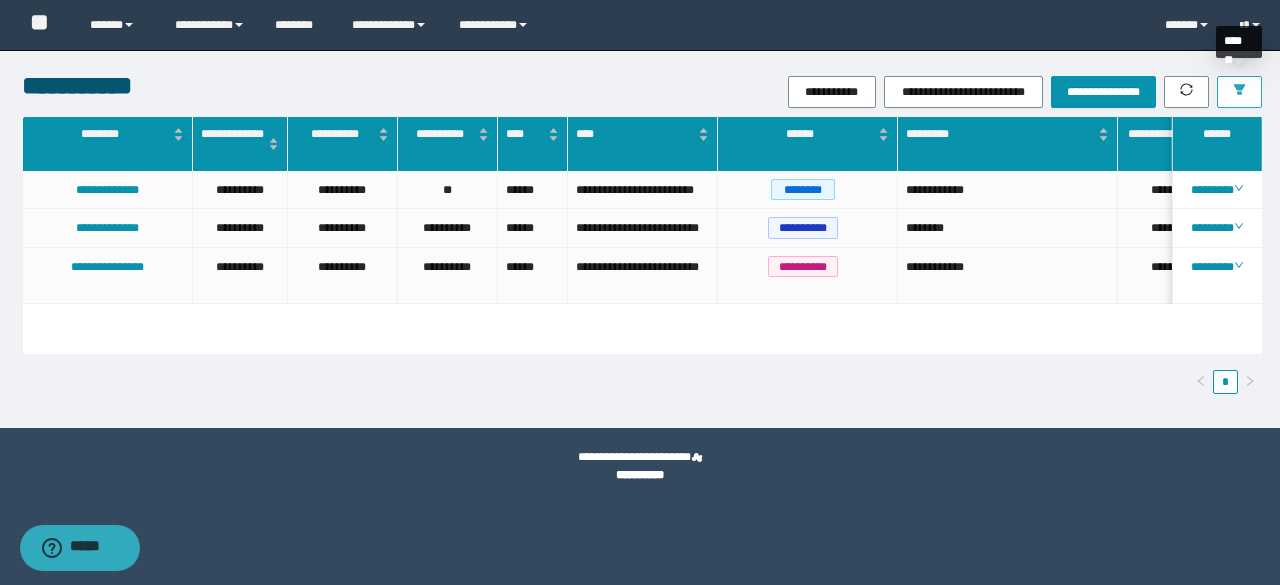 click at bounding box center (1239, 92) 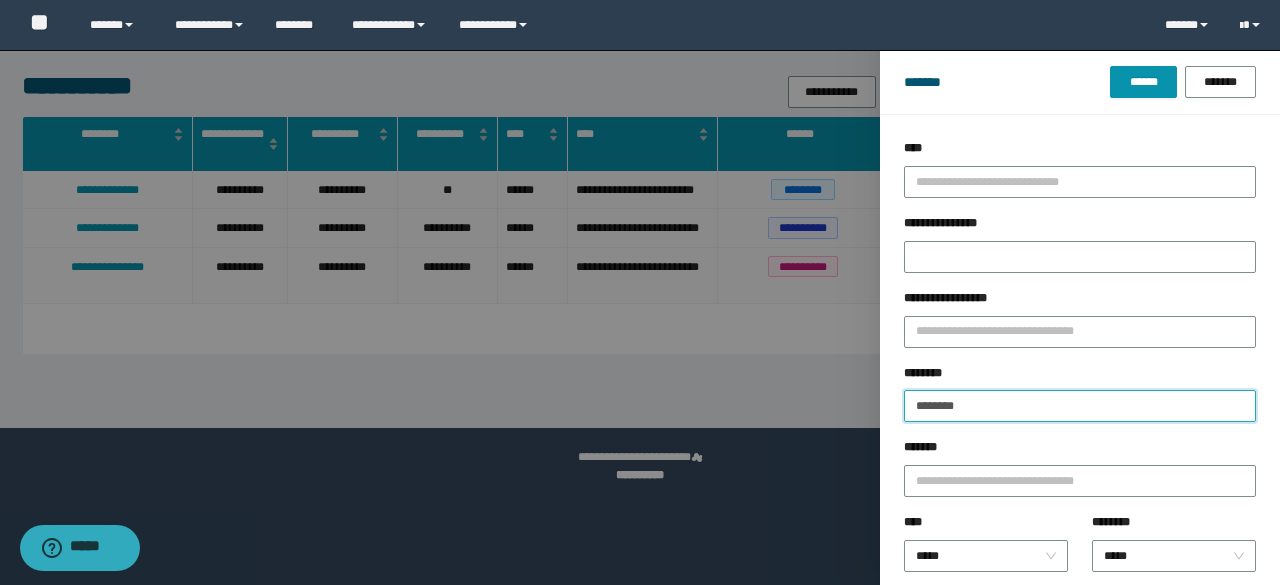 click on "********" at bounding box center (1080, 406) 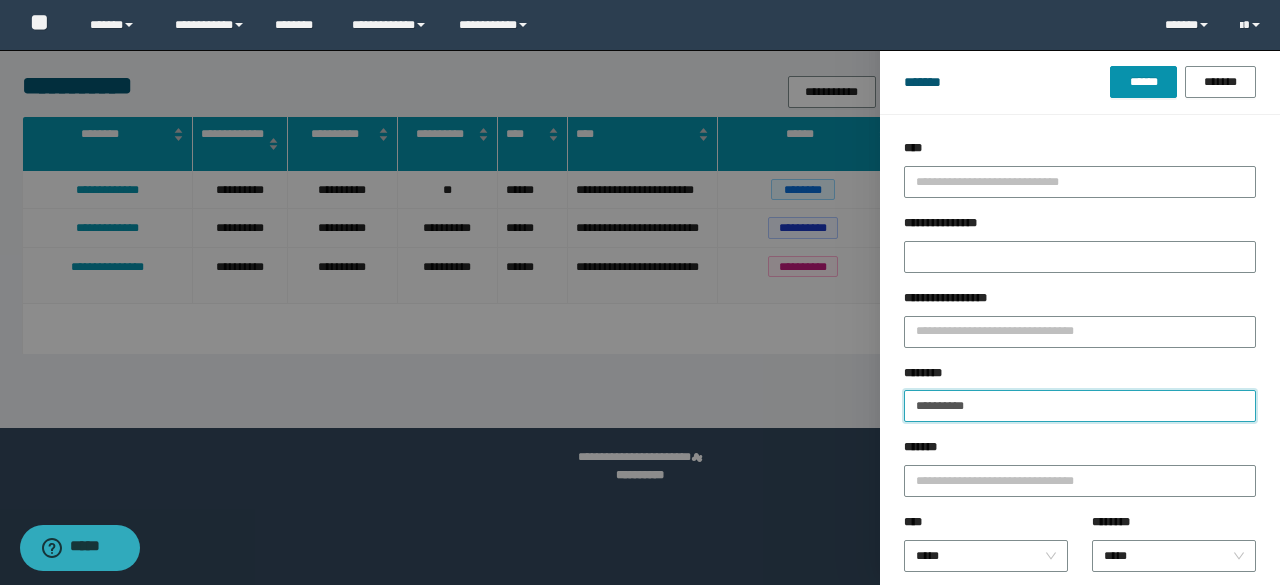 click on "**********" at bounding box center [1080, 406] 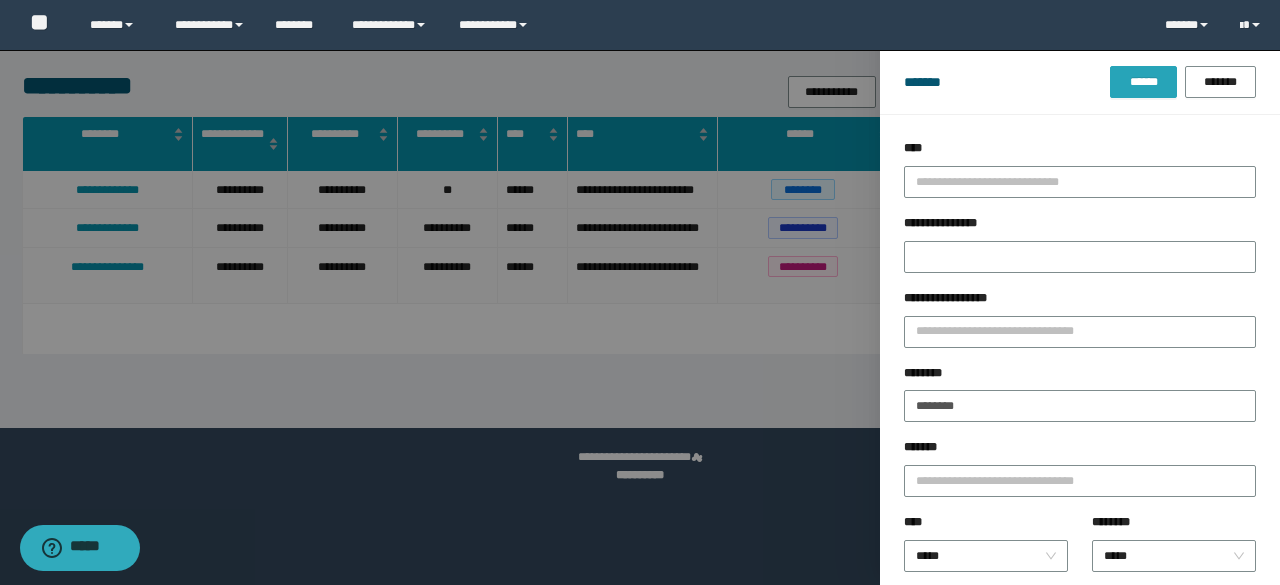 click on "******" at bounding box center (1143, 82) 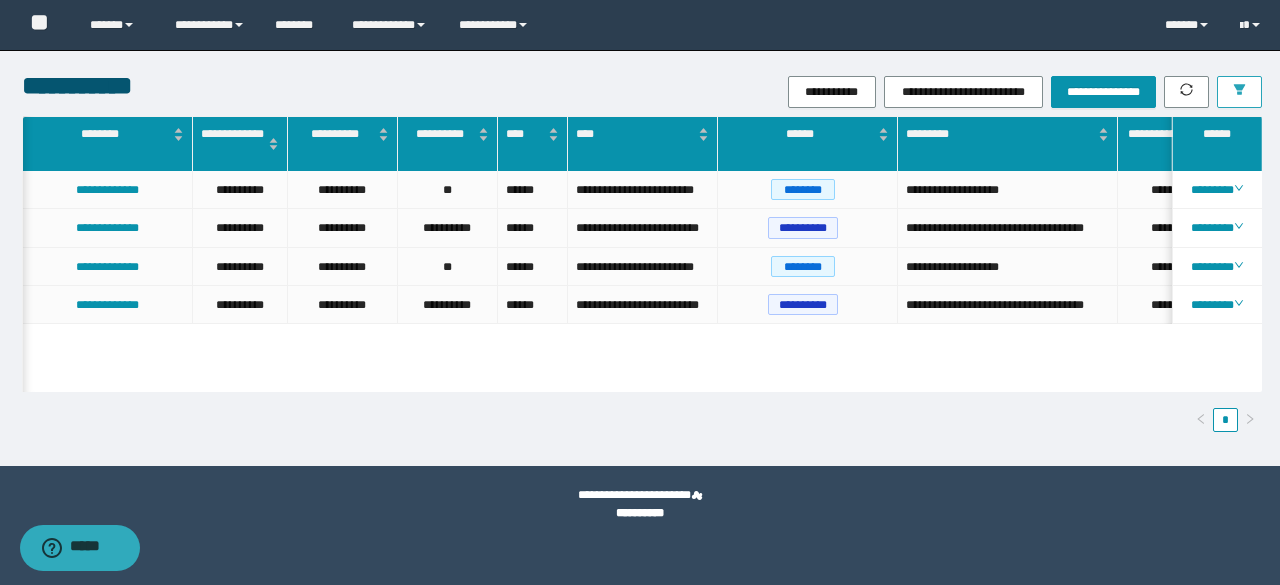 scroll, scrollTop: 0, scrollLeft: 10, axis: horizontal 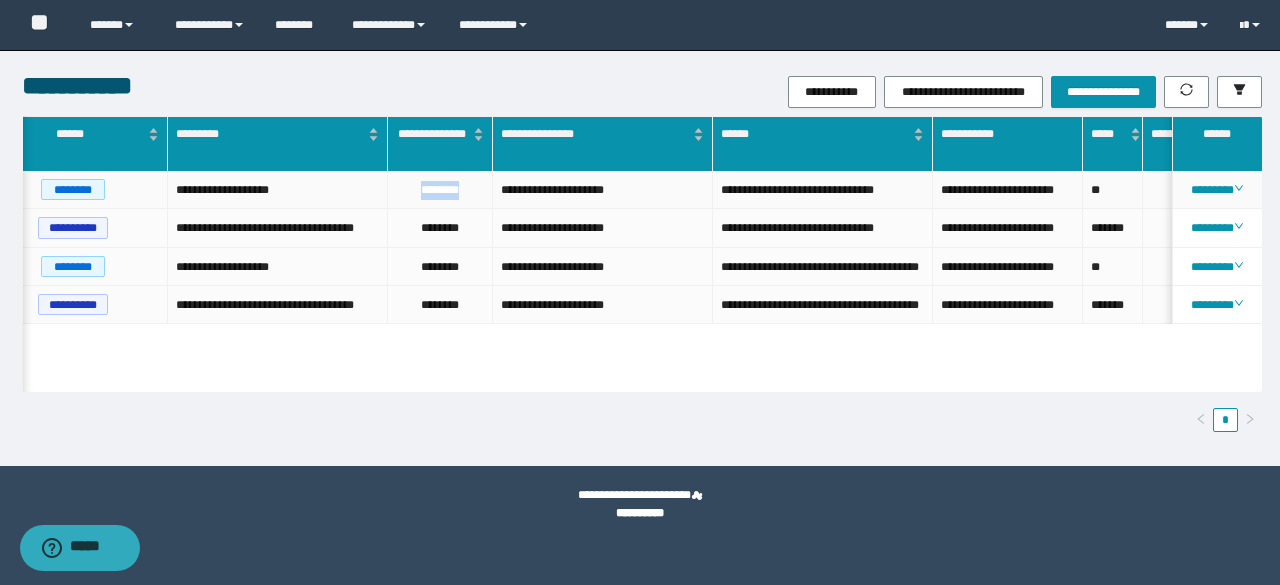 drag, startPoint x: 402, startPoint y: 192, endPoint x: 474, endPoint y: 192, distance: 72 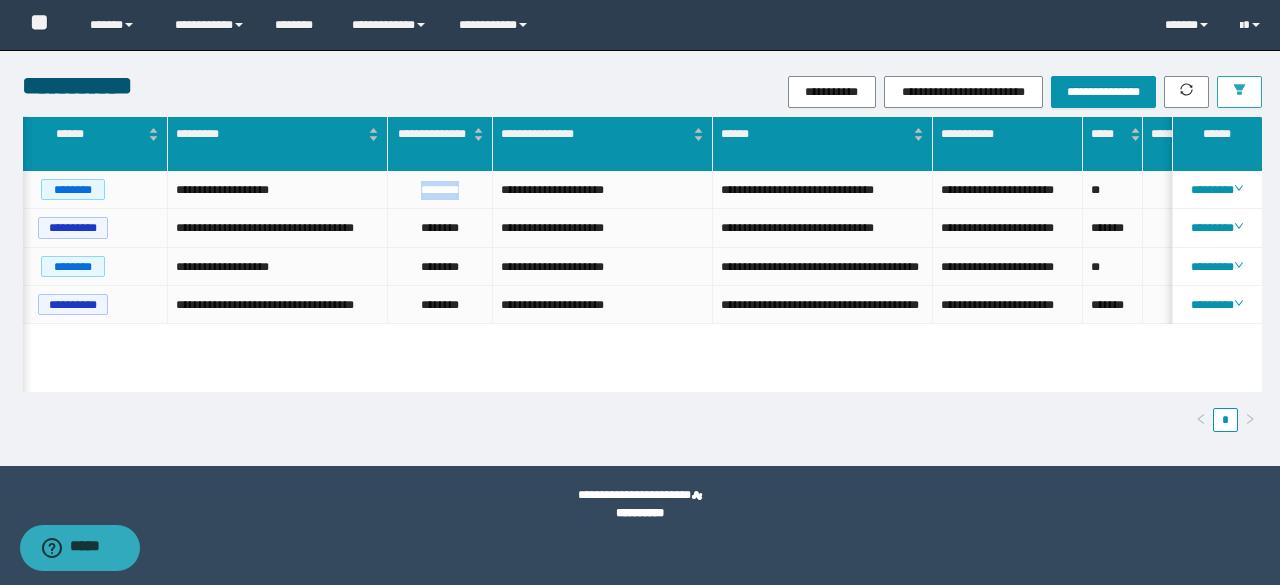 click at bounding box center (1239, 92) 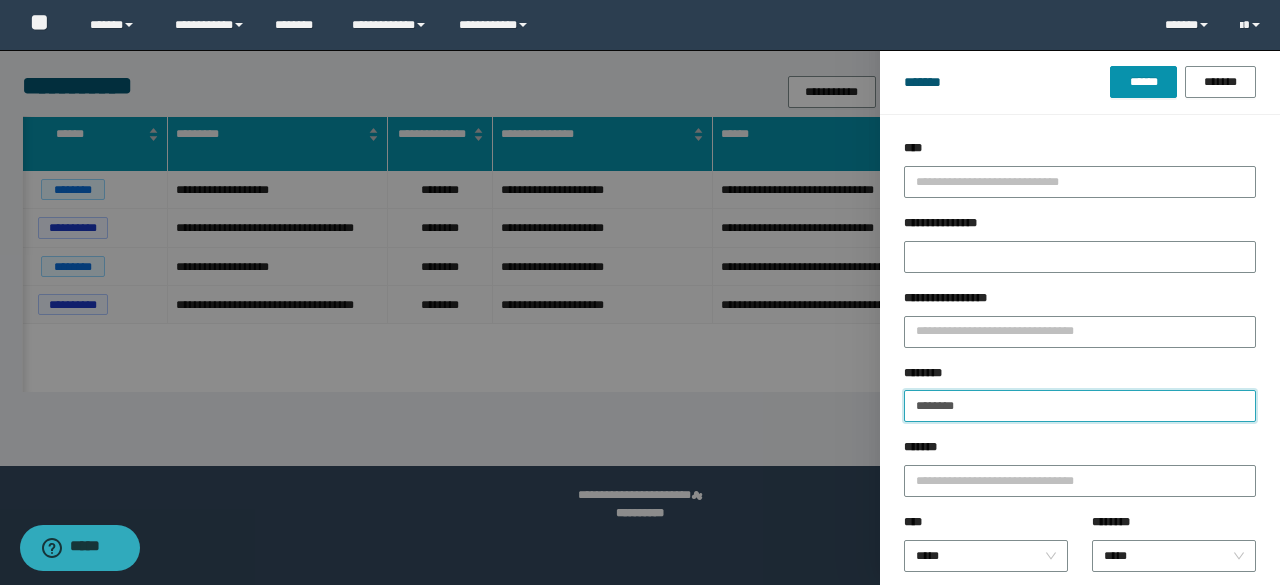 click on "********" at bounding box center (1080, 406) 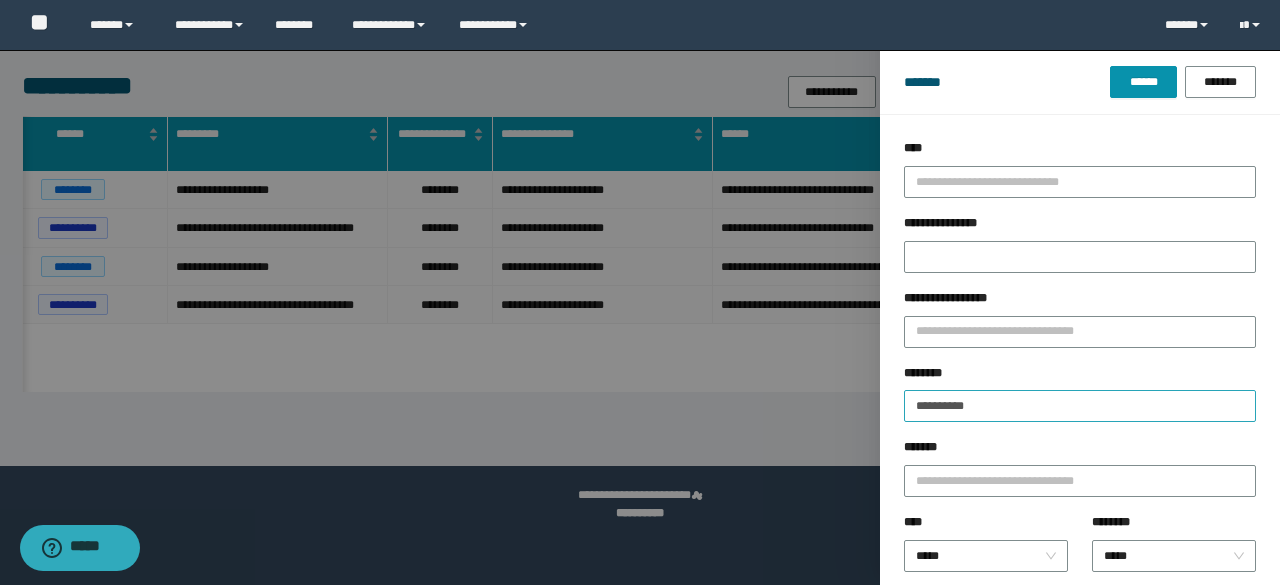 drag, startPoint x: 902, startPoint y: 404, endPoint x: 913, endPoint y: 418, distance: 17.804493 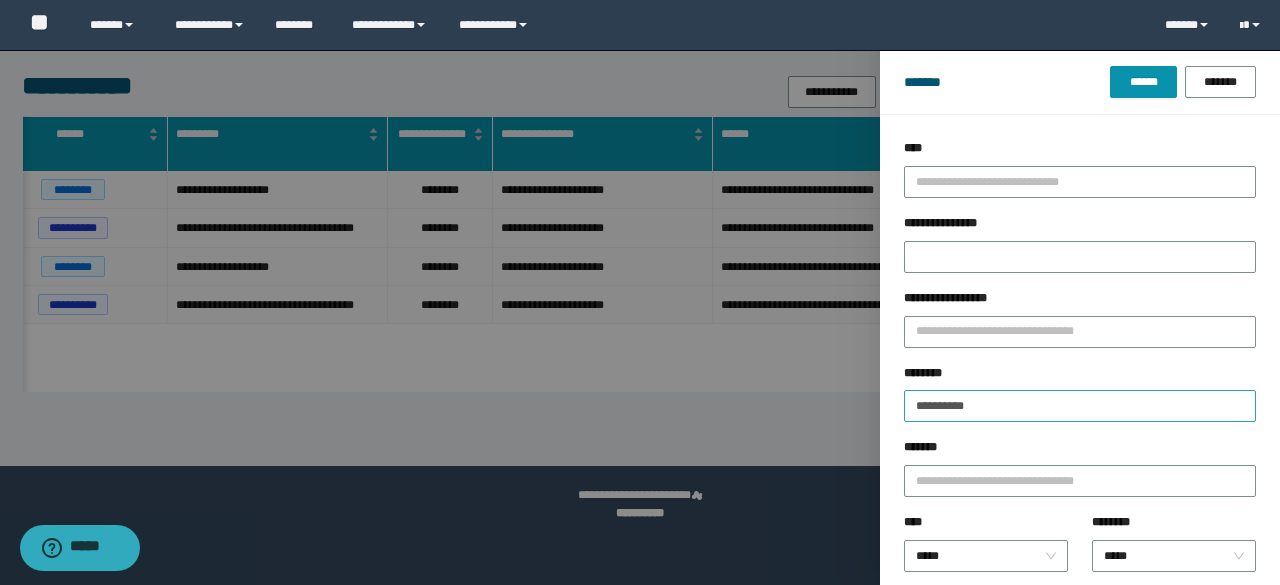 click on "******** *********" at bounding box center [1080, 401] 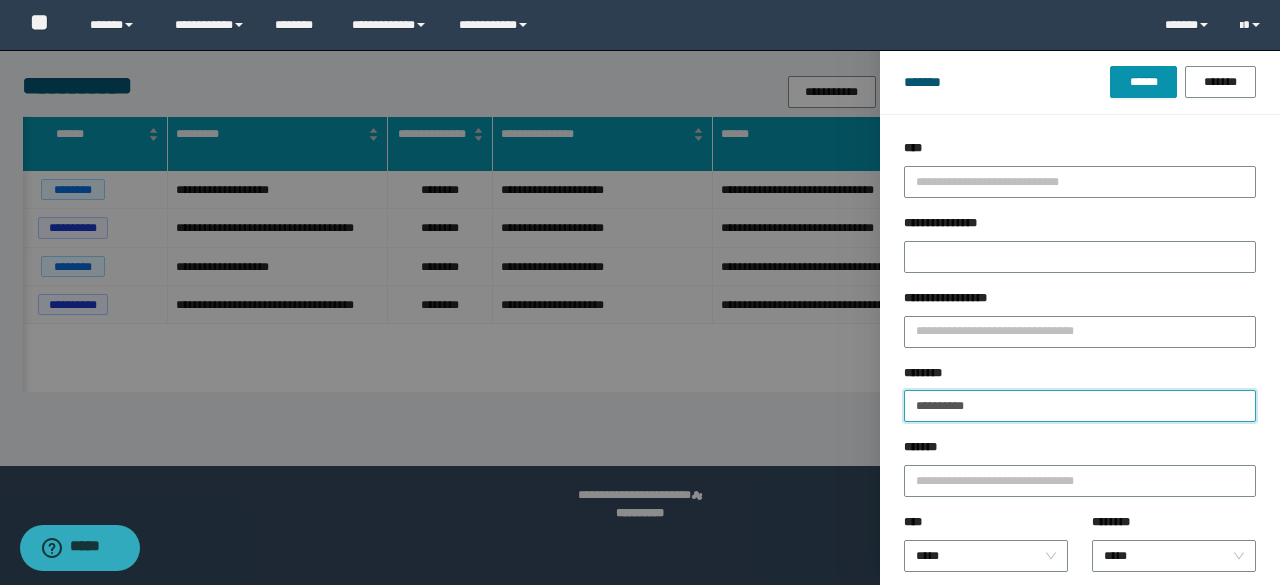click on "*********" at bounding box center [1080, 406] 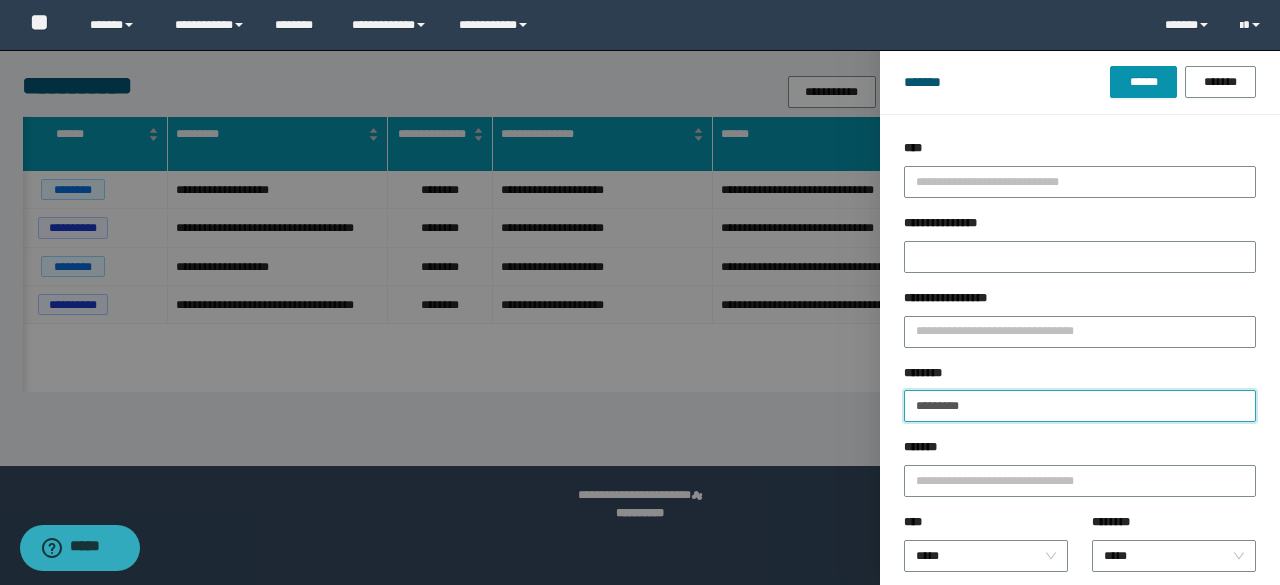 click on "*********" at bounding box center (1080, 406) 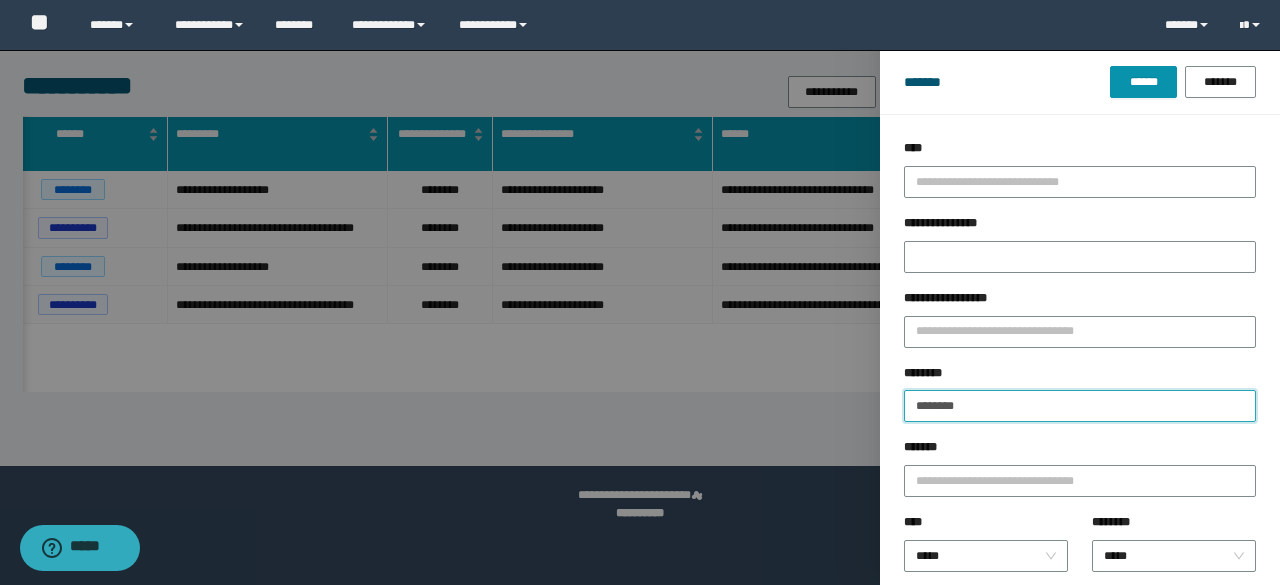 click on "********" at bounding box center (1080, 406) 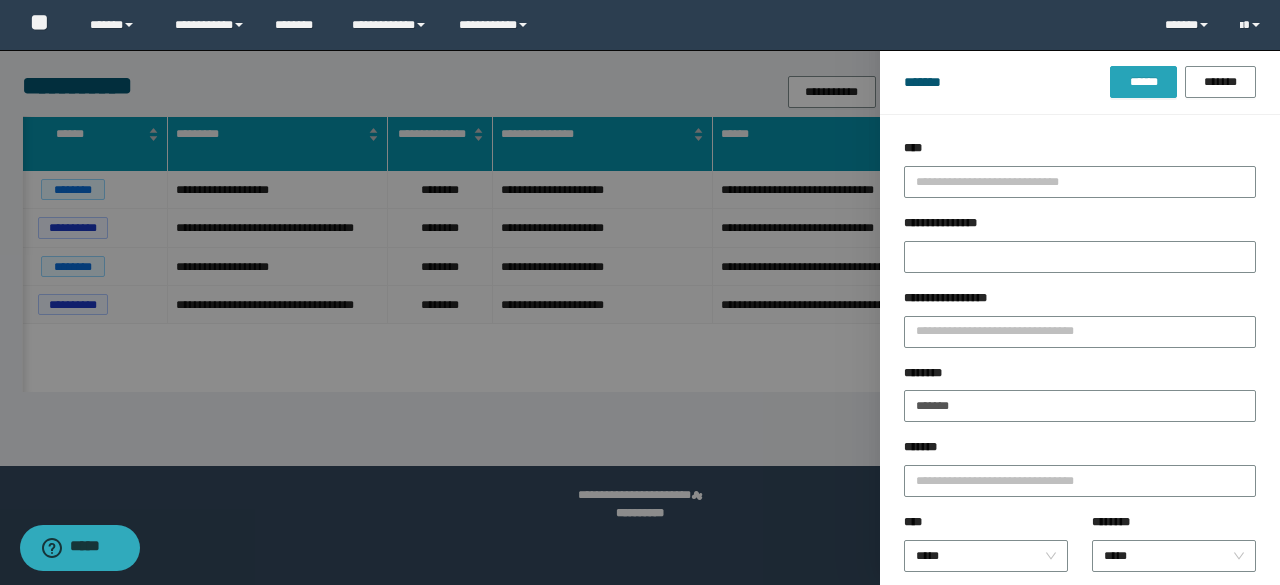 click on "******" at bounding box center (1143, 82) 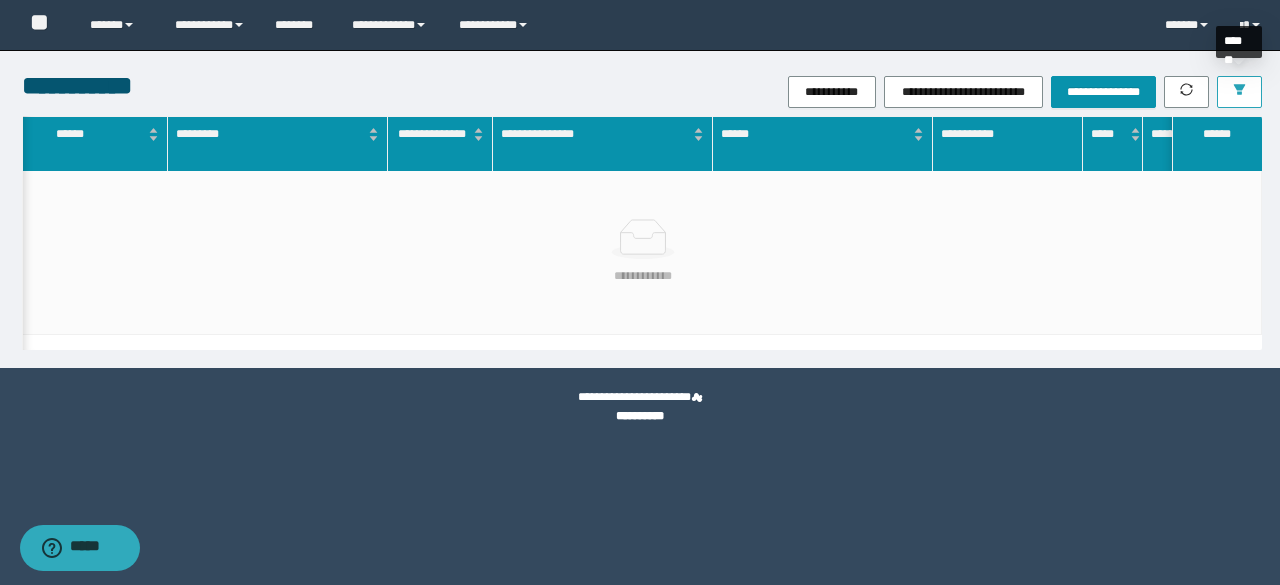 click at bounding box center [1239, 92] 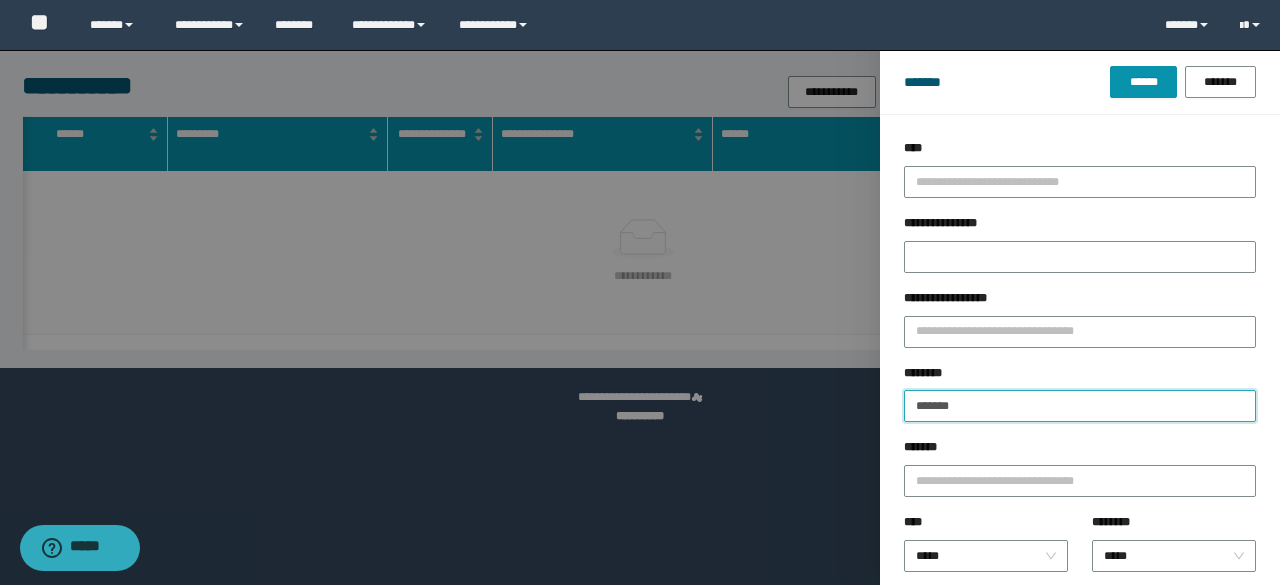 click on "*******" at bounding box center (1080, 406) 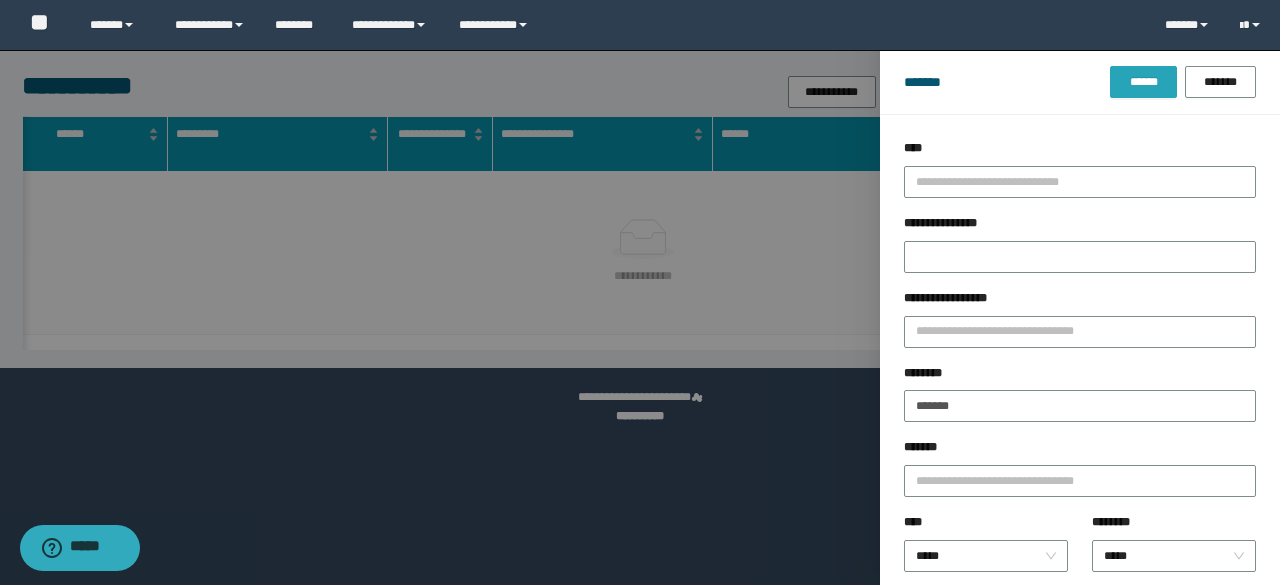 click on "******" at bounding box center [1143, 82] 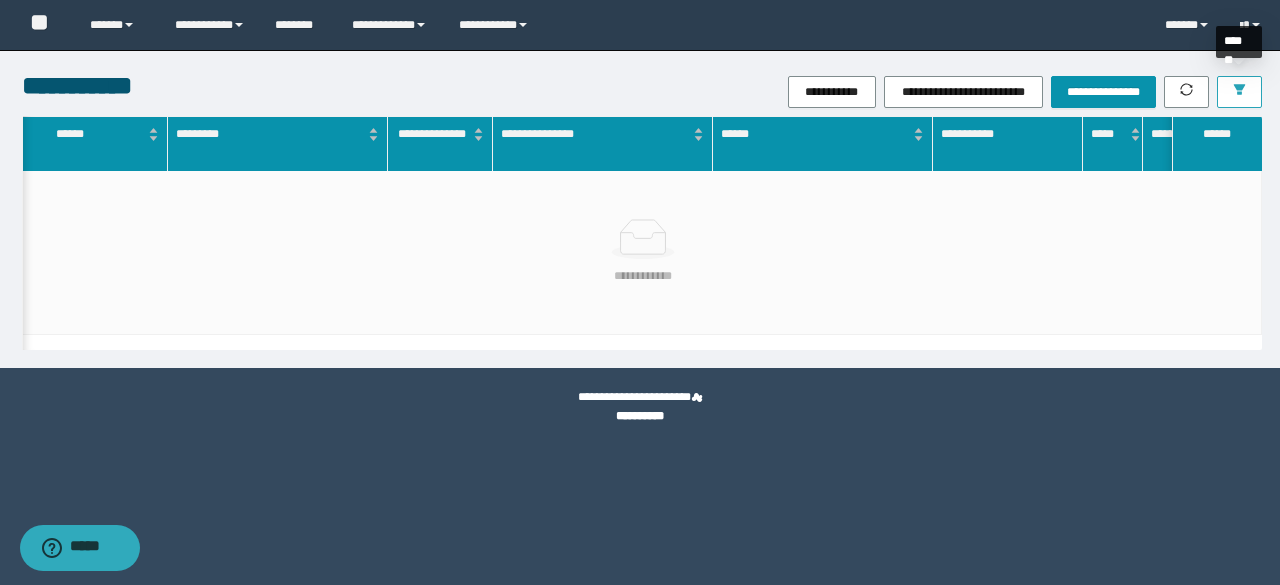 click 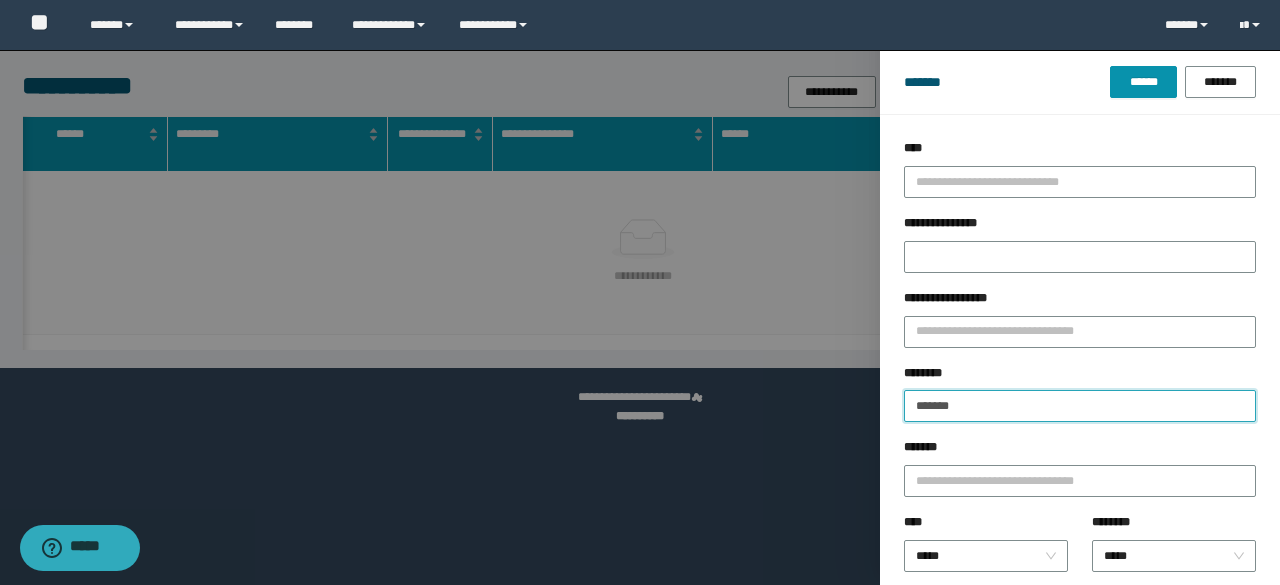 click on "*******" at bounding box center [1080, 406] 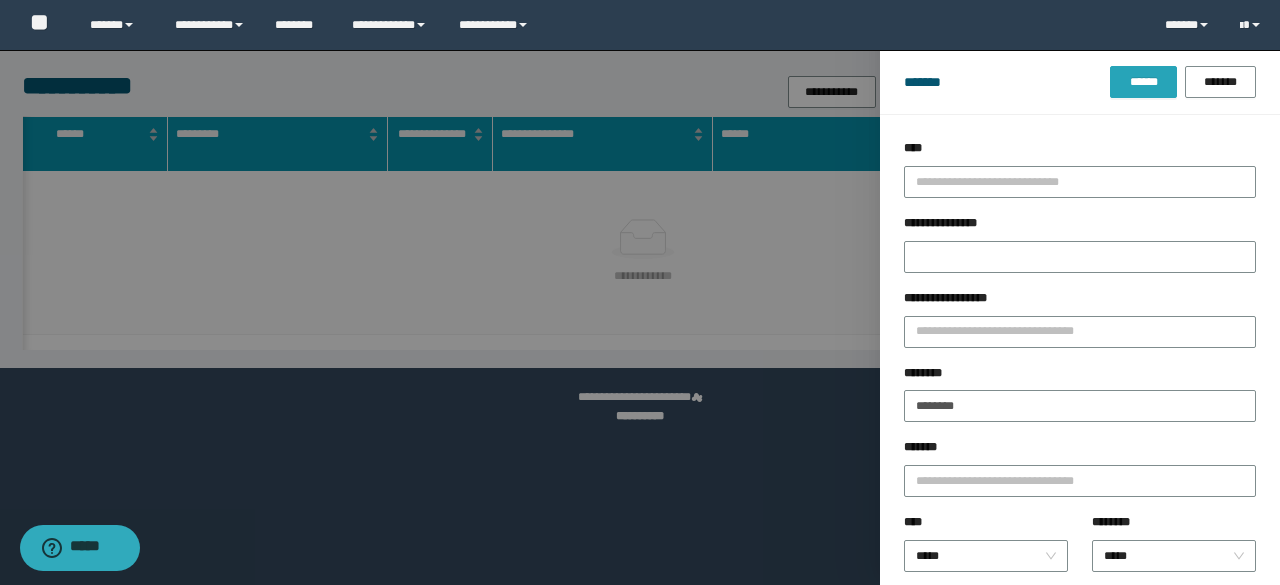 click on "******" at bounding box center [1143, 82] 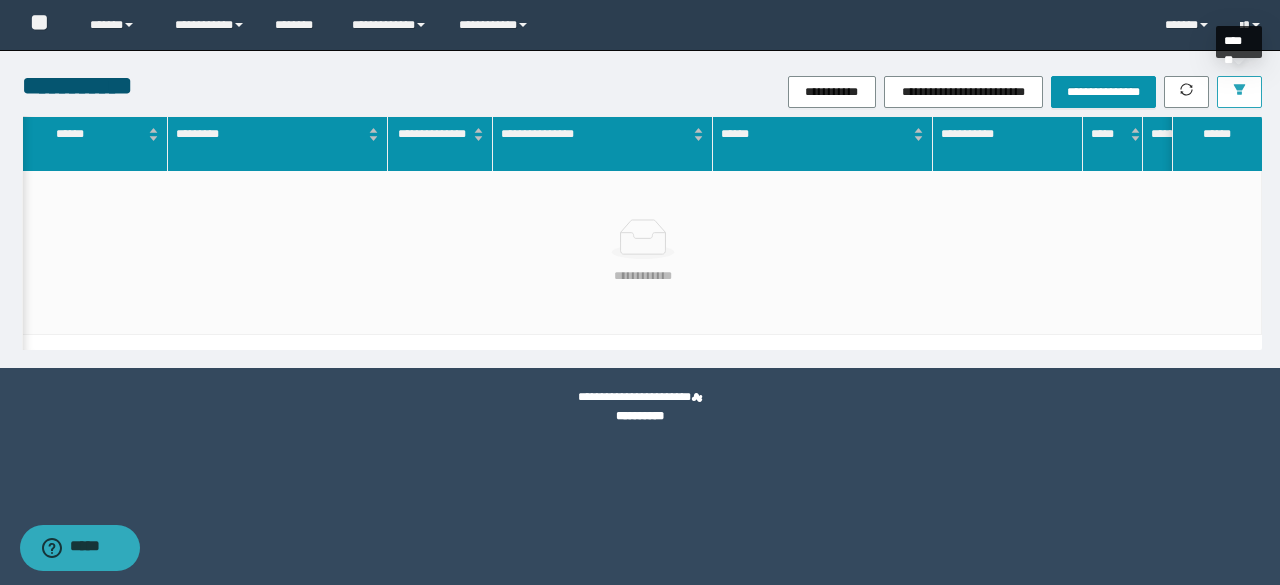 click at bounding box center (1239, 91) 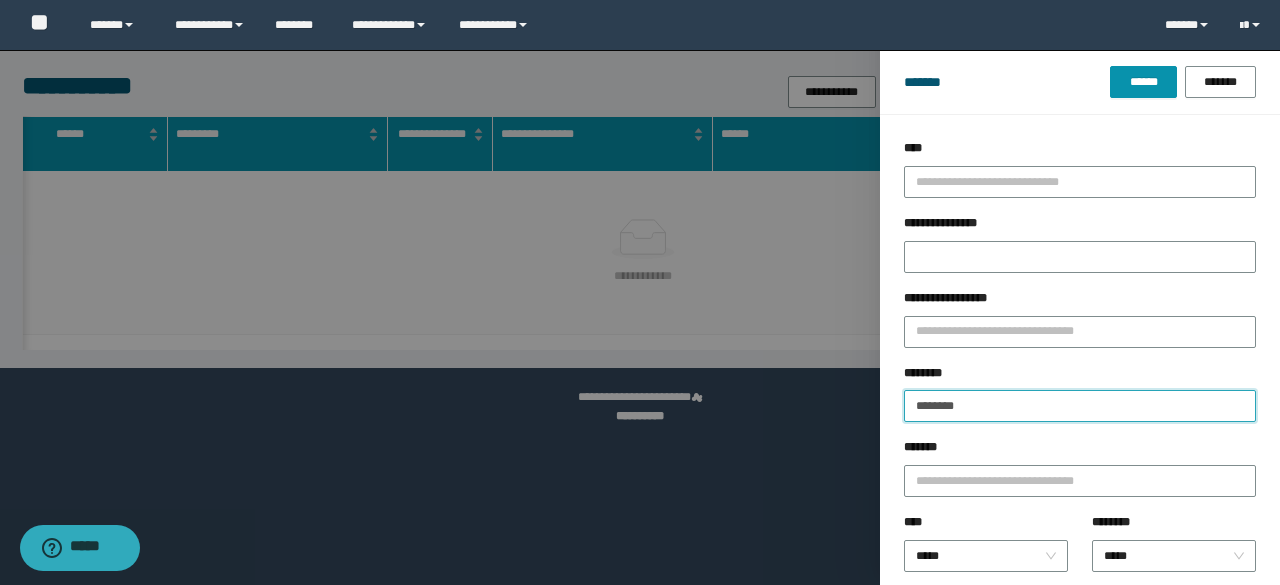 click on "*******" at bounding box center [1080, 406] 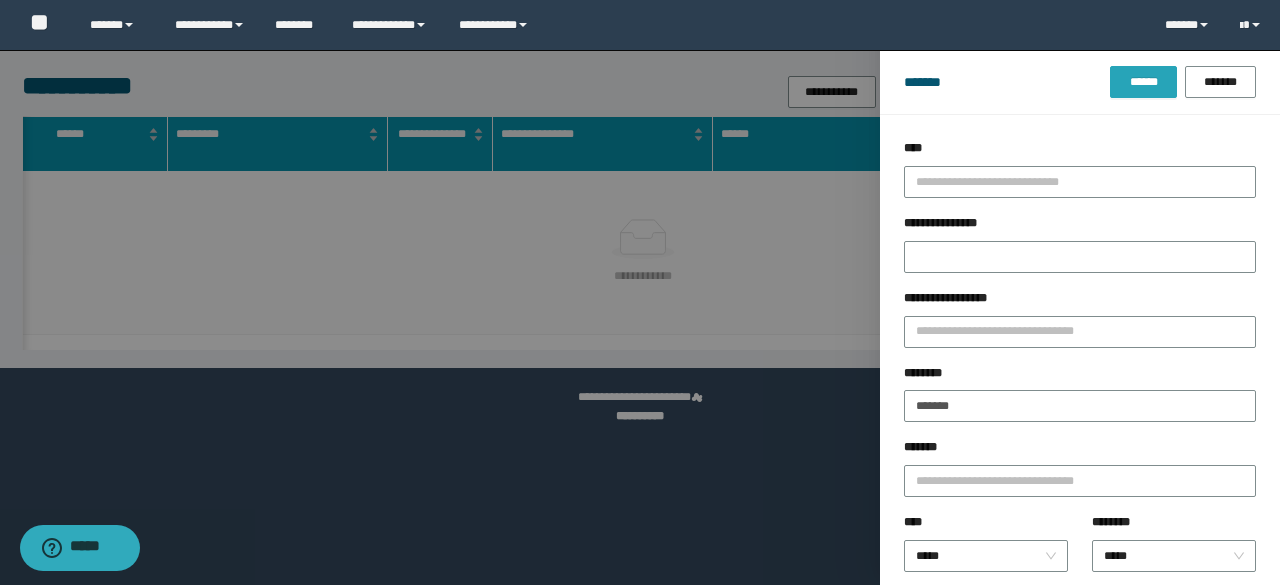 click on "******" at bounding box center (1143, 82) 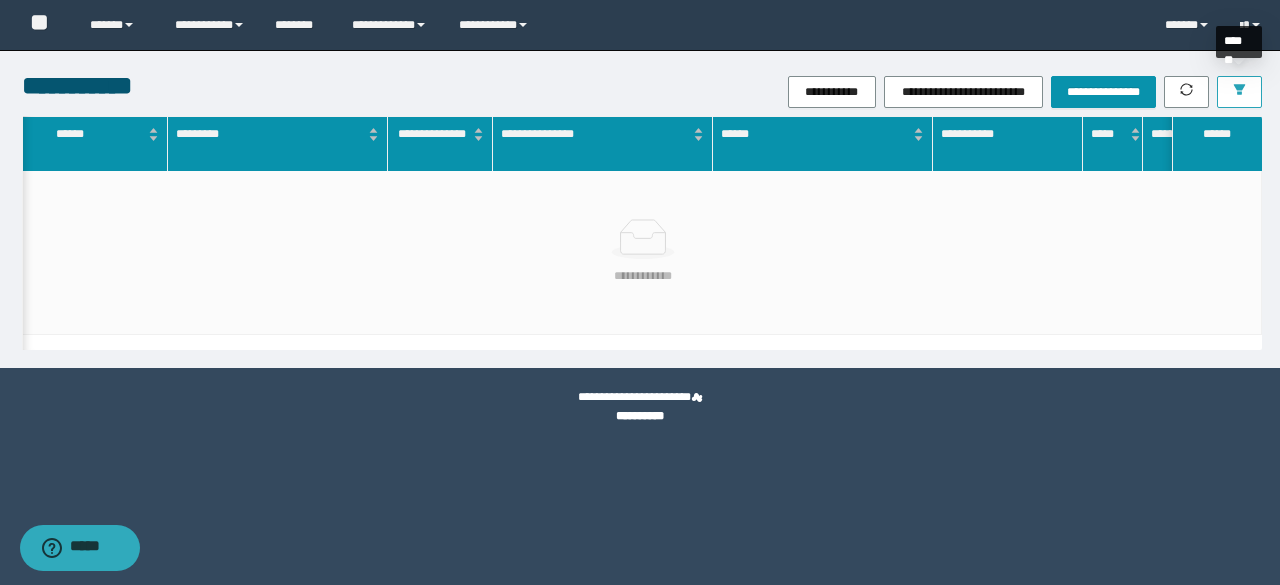 click 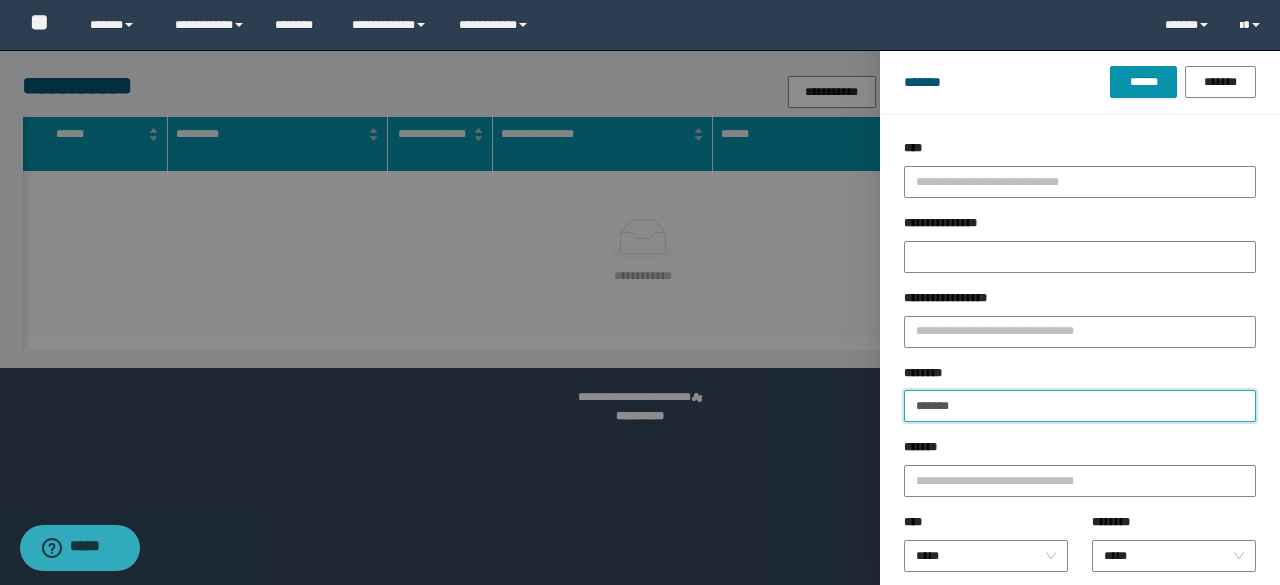drag, startPoint x: 905, startPoint y: 411, endPoint x: 911, endPoint y: 421, distance: 11.661903 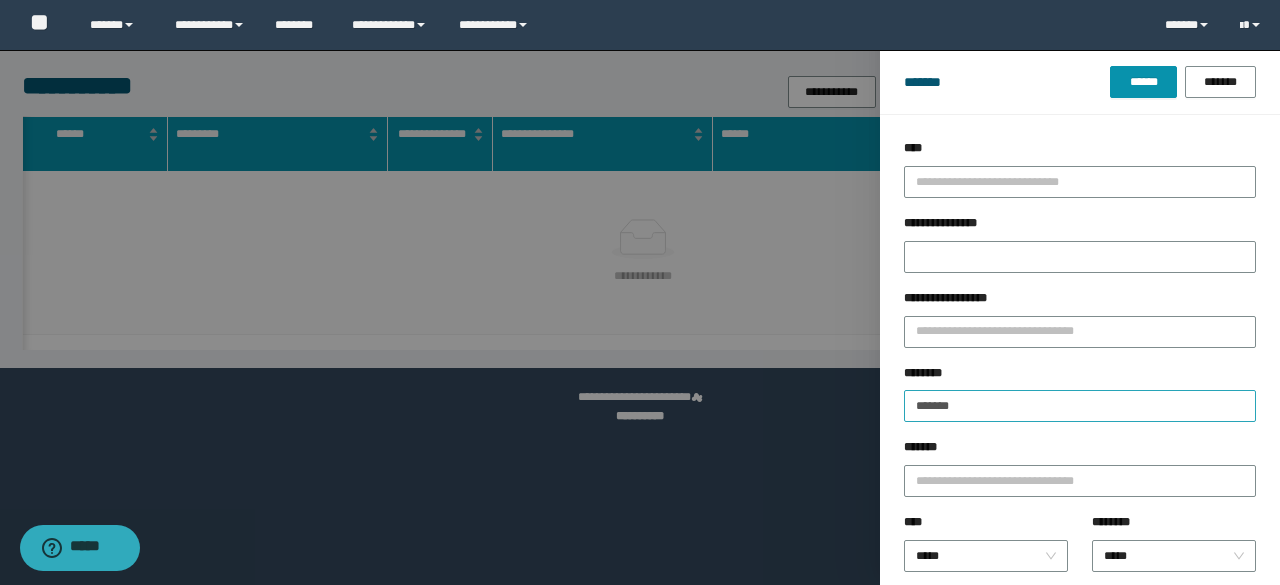drag, startPoint x: 903, startPoint y: 401, endPoint x: 915, endPoint y: 413, distance: 16.970562 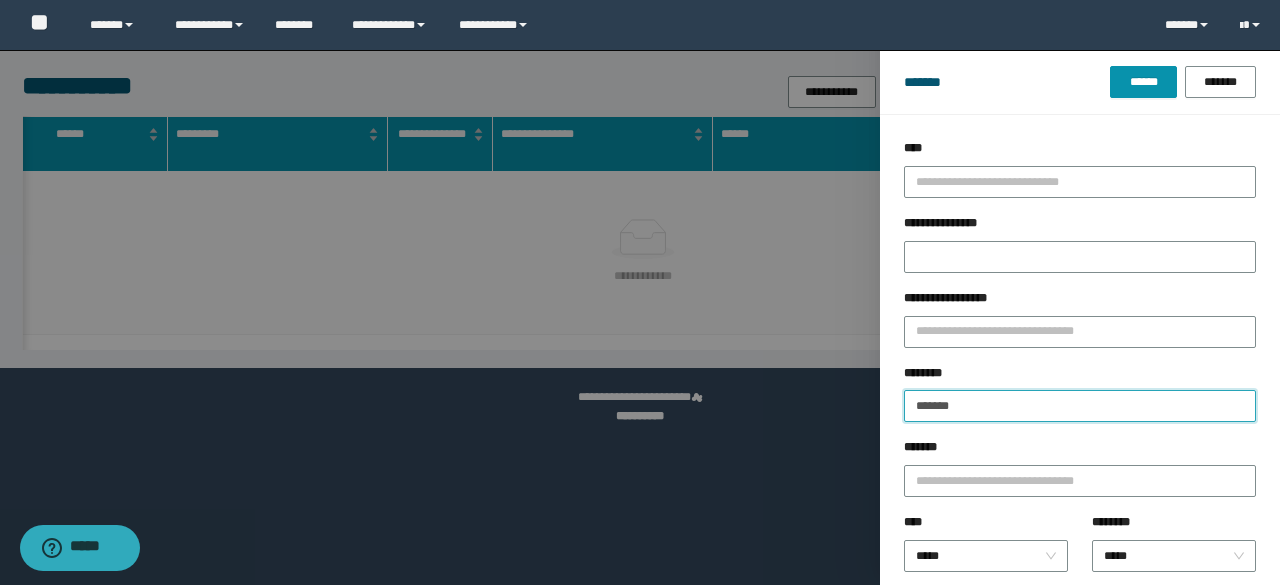 drag, startPoint x: 916, startPoint y: 415, endPoint x: 919, endPoint y: 435, distance: 20.22375 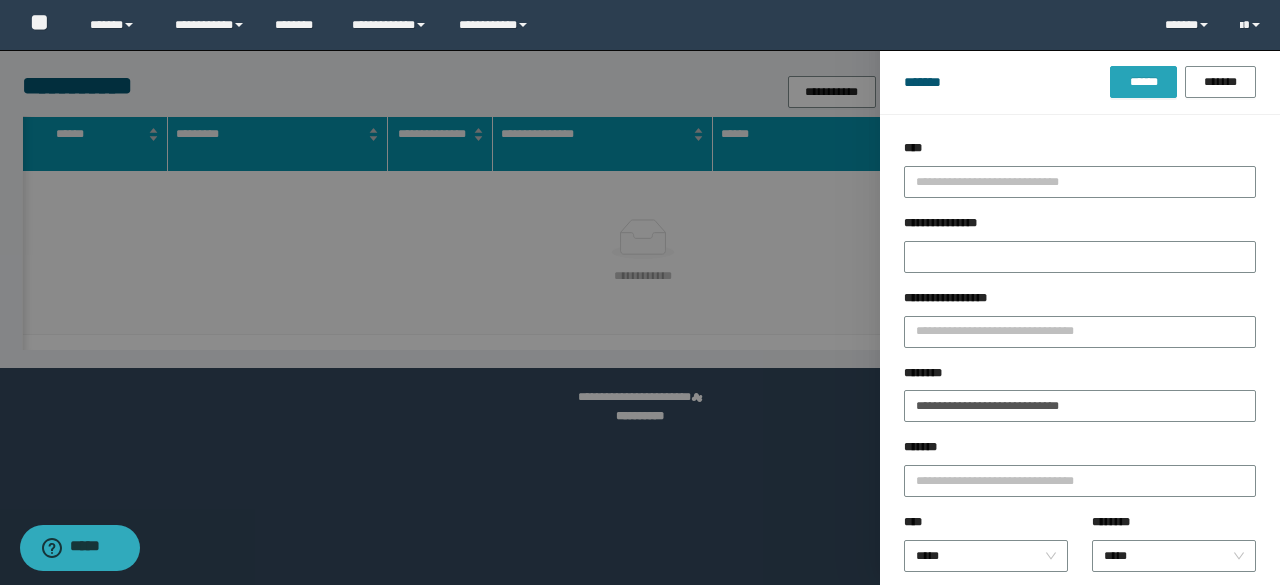 click on "******" at bounding box center (1143, 82) 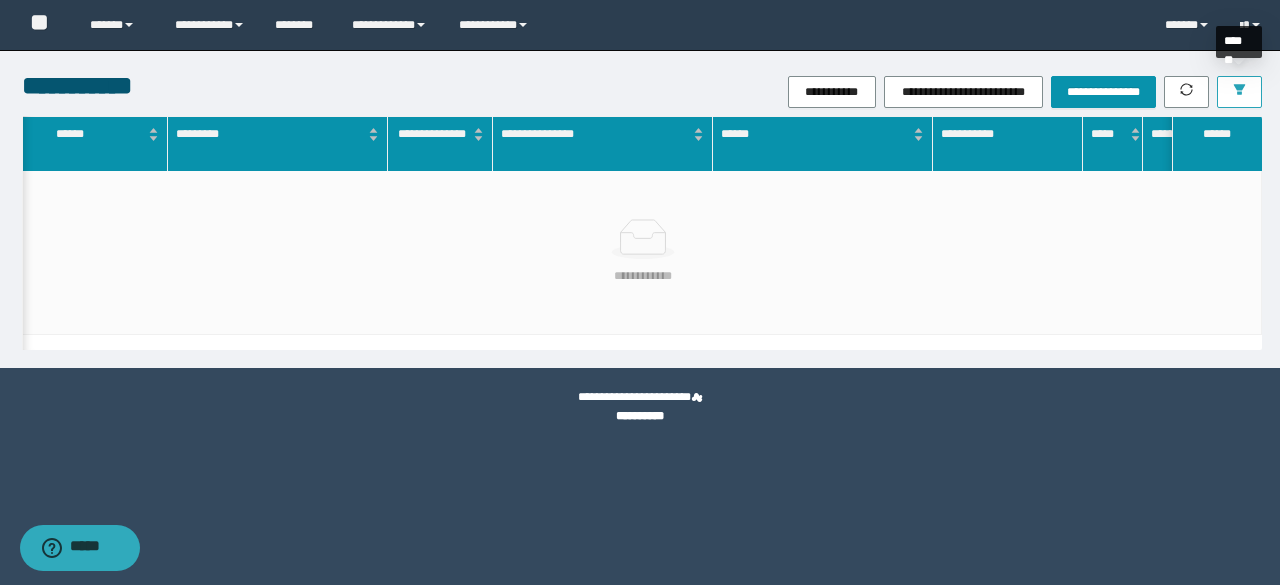 click at bounding box center [1239, 92] 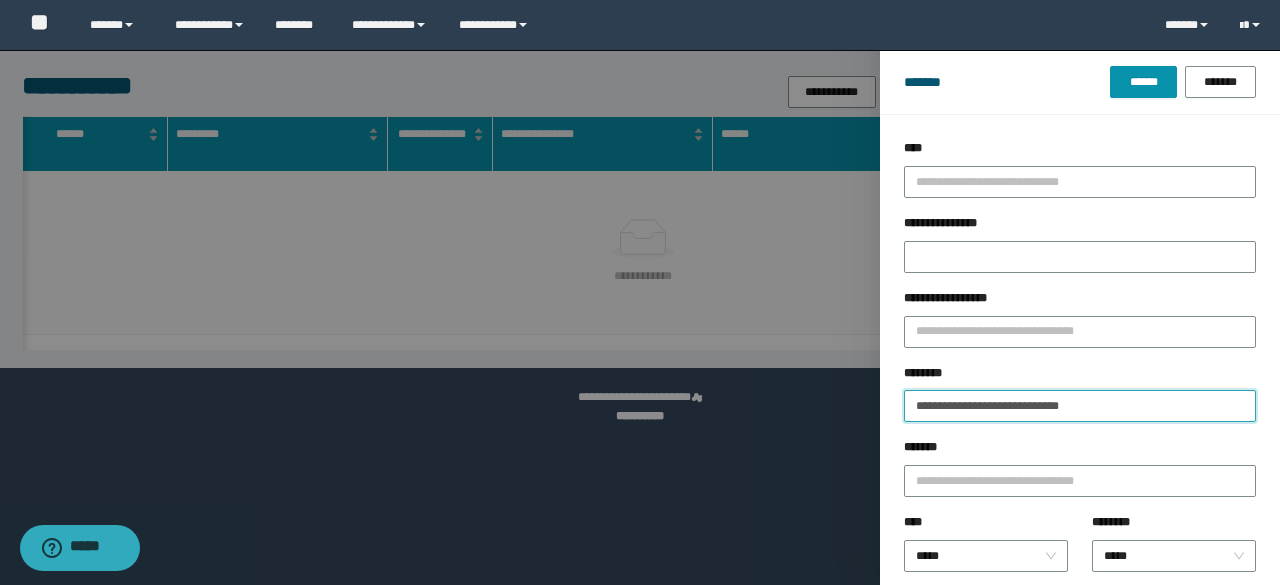 click on "**********" at bounding box center (1080, 406) 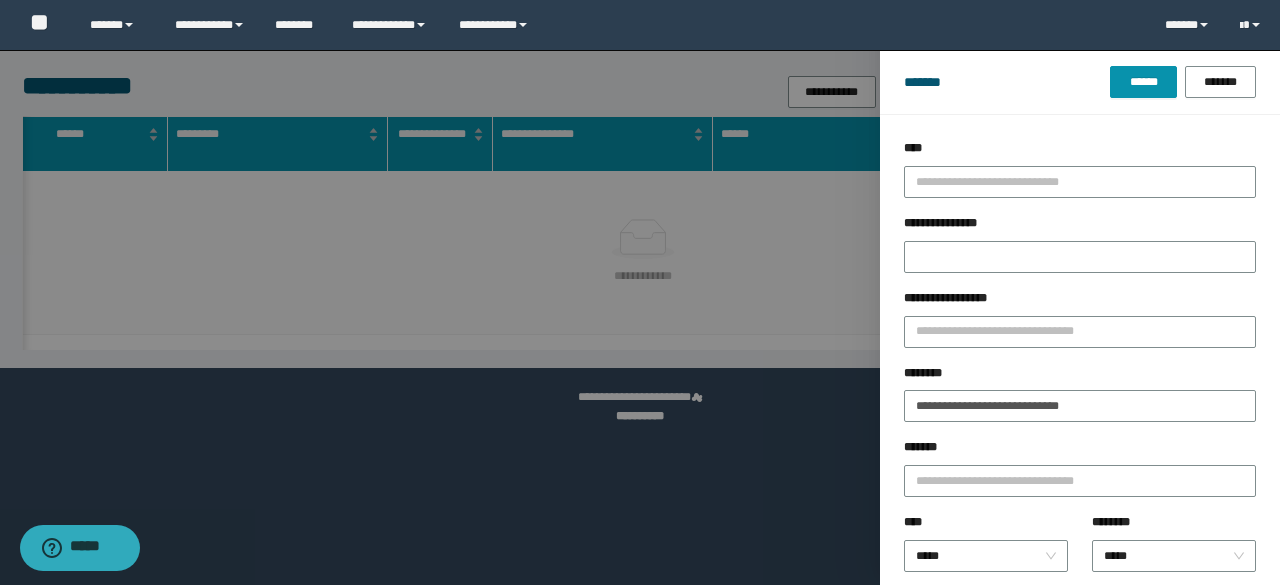 click at bounding box center [640, 292] 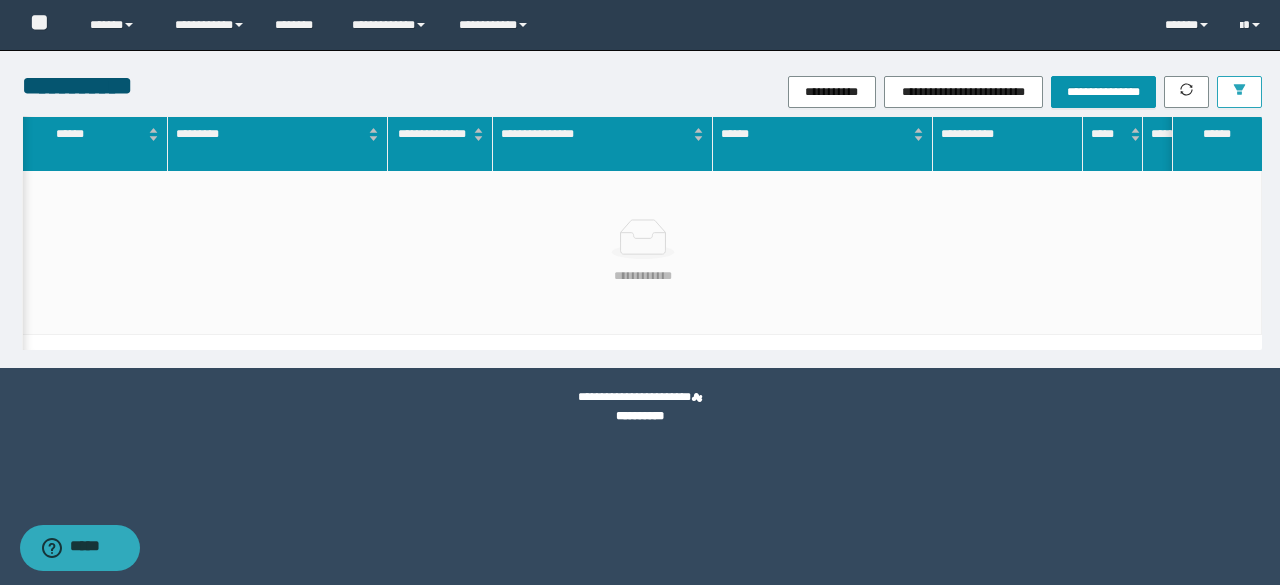 click at bounding box center [1239, 91] 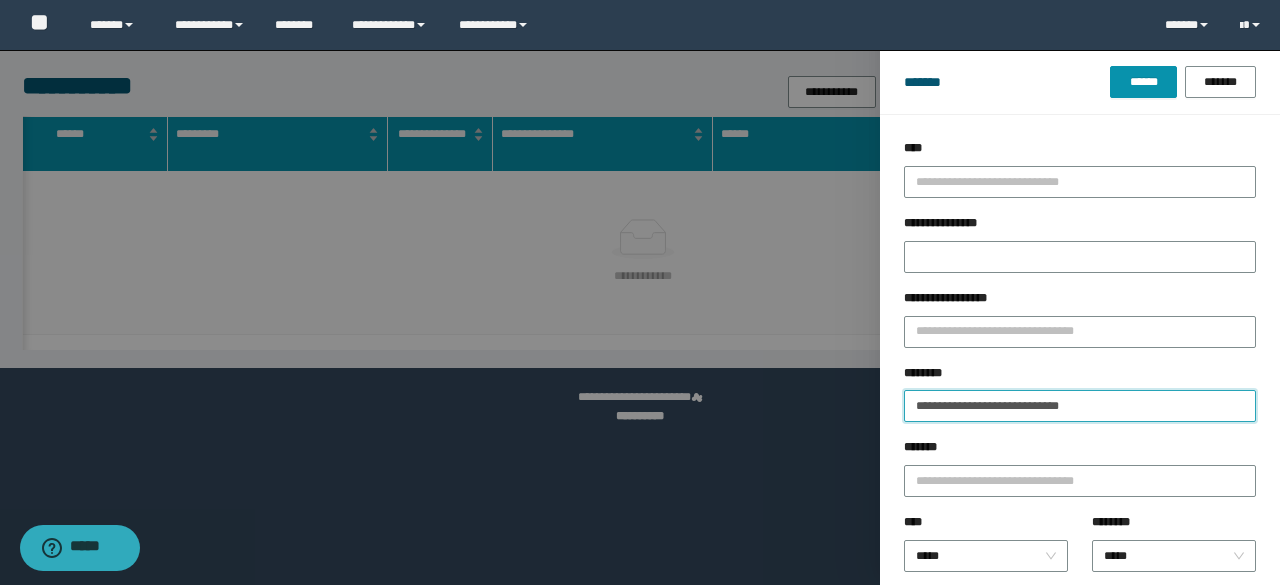drag, startPoint x: 1147, startPoint y: 414, endPoint x: 865, endPoint y: 417, distance: 282.01596 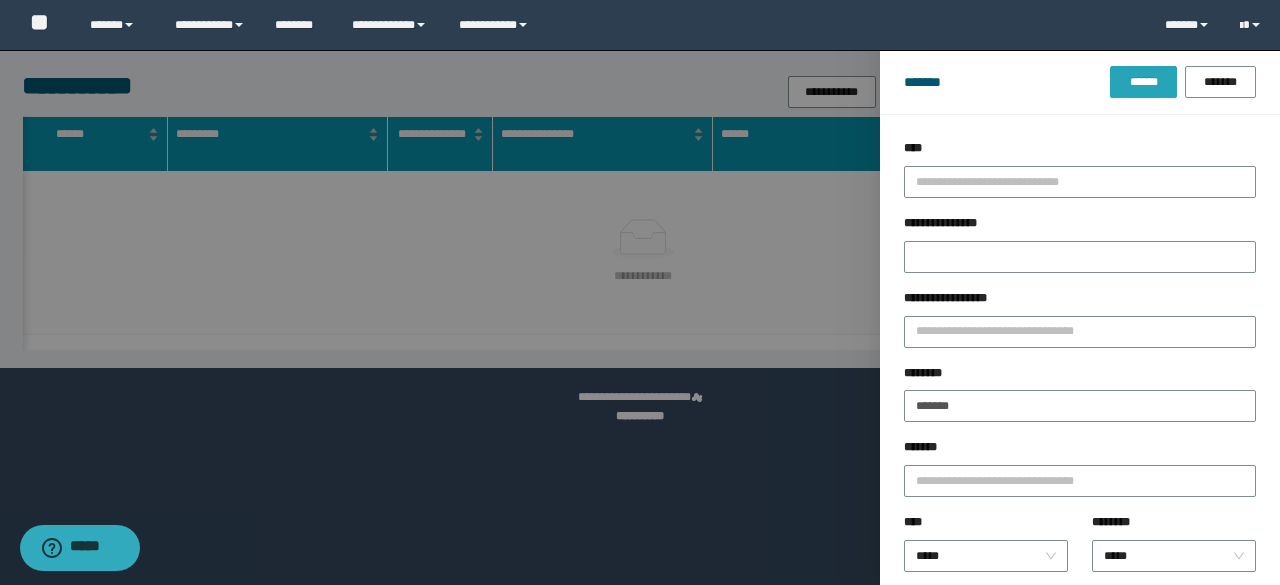 click on "******" at bounding box center [1143, 82] 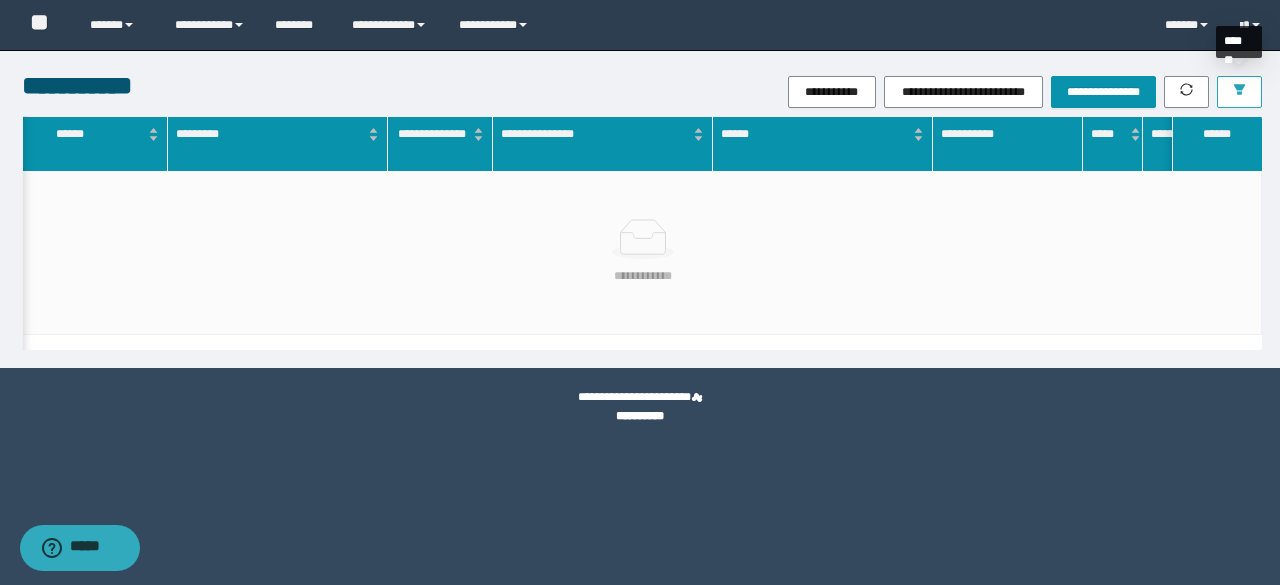 click 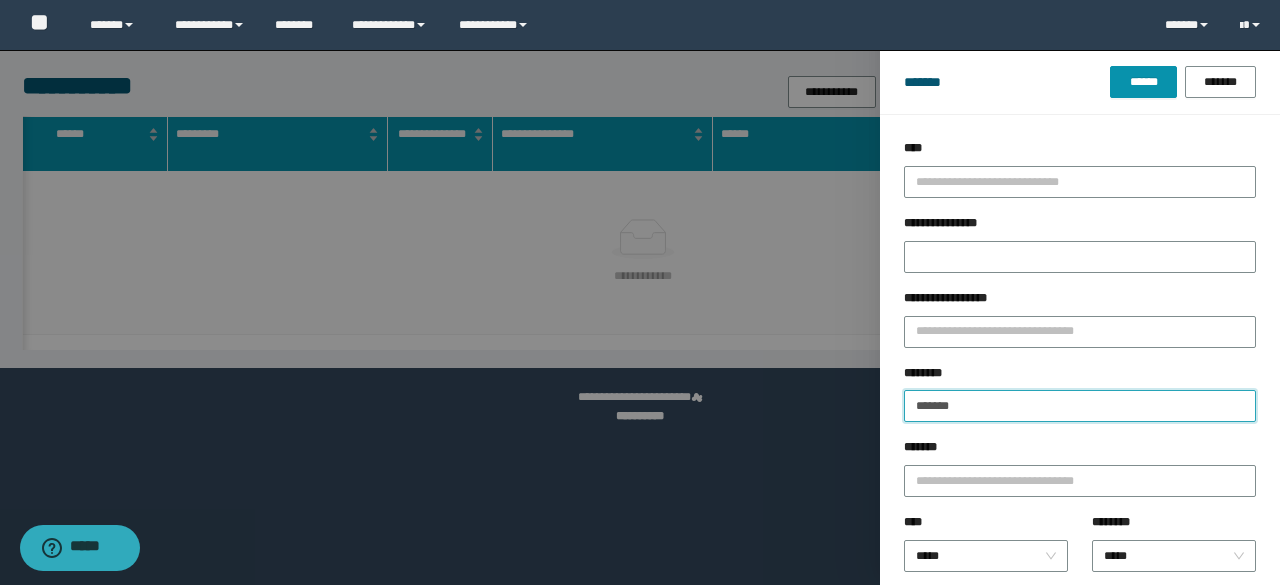 click on "*******" at bounding box center (1080, 406) 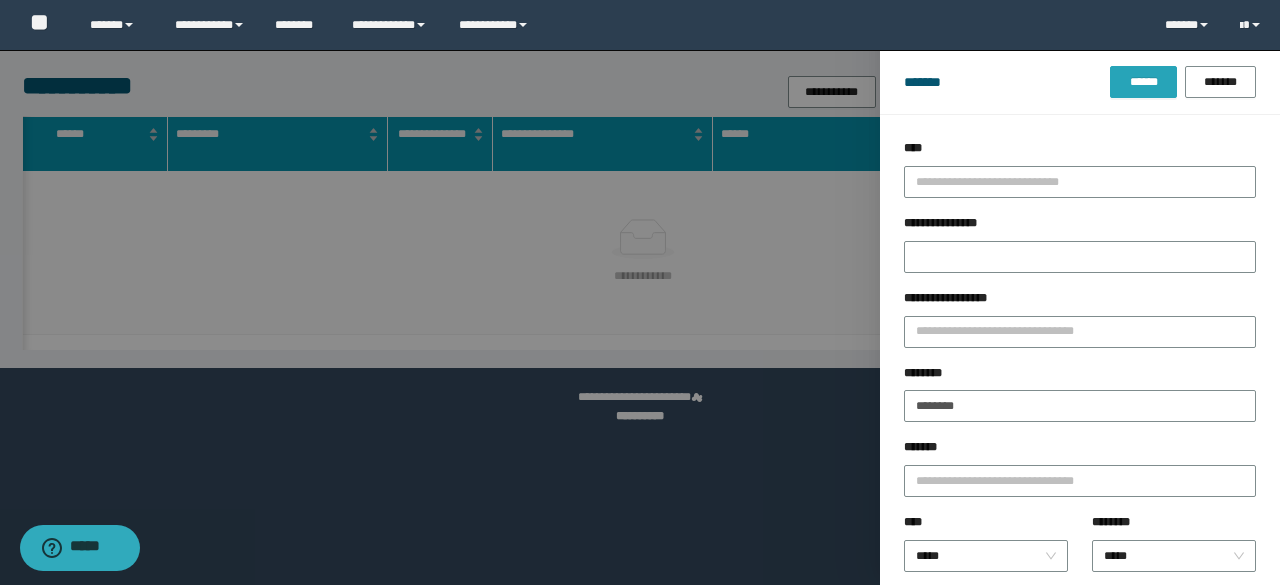 click on "******" at bounding box center (1143, 82) 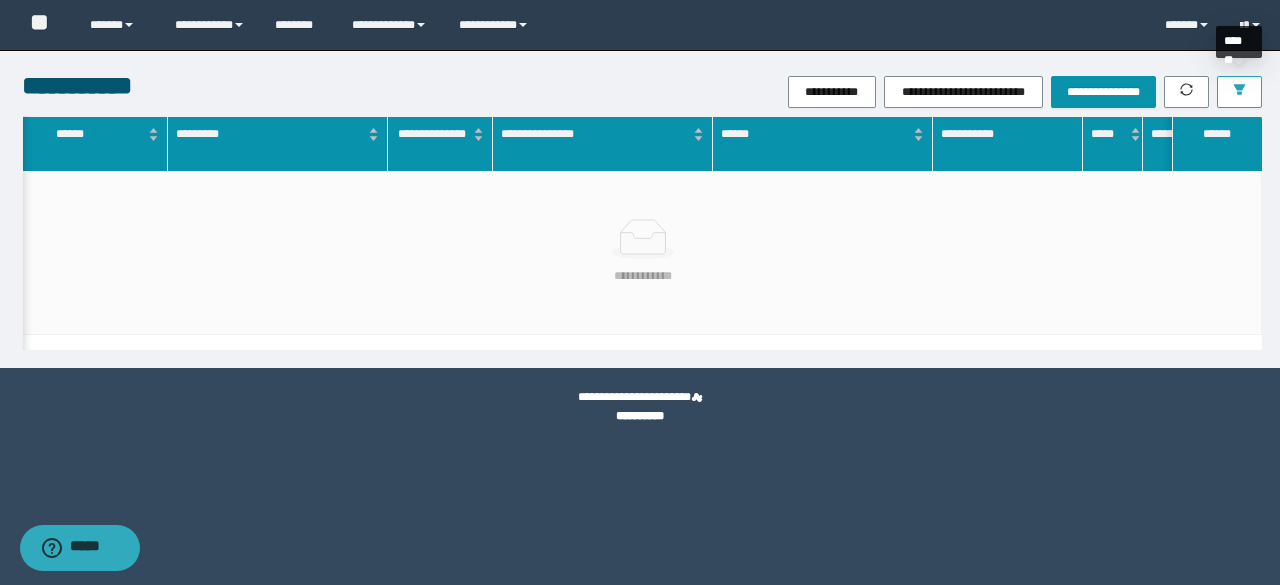 click 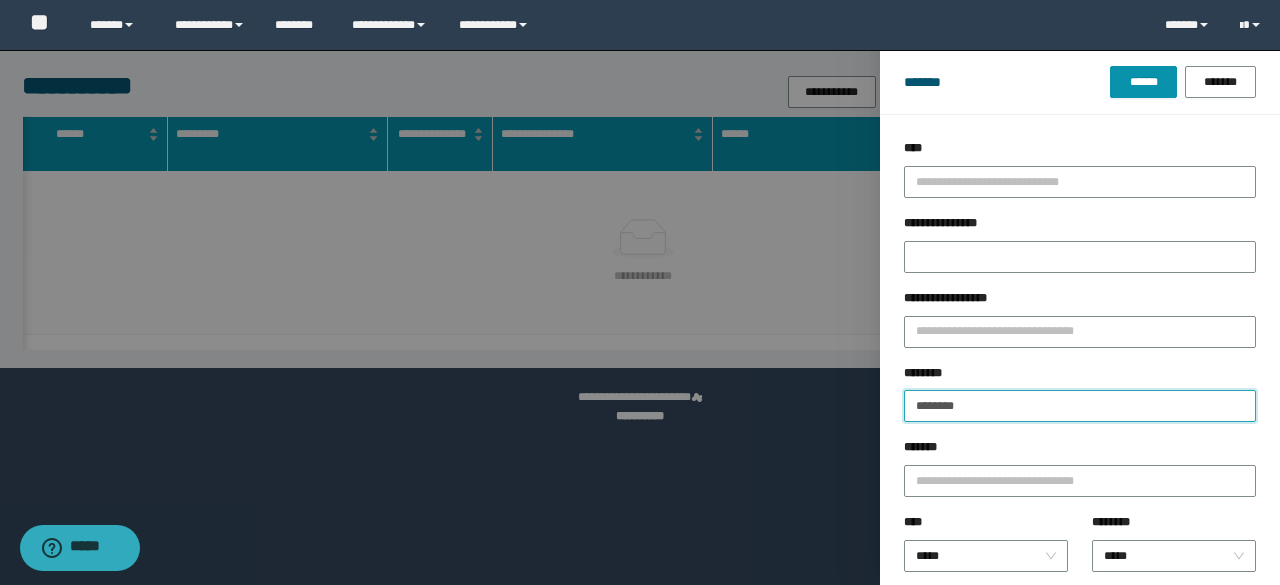 click on "********" at bounding box center [1080, 406] 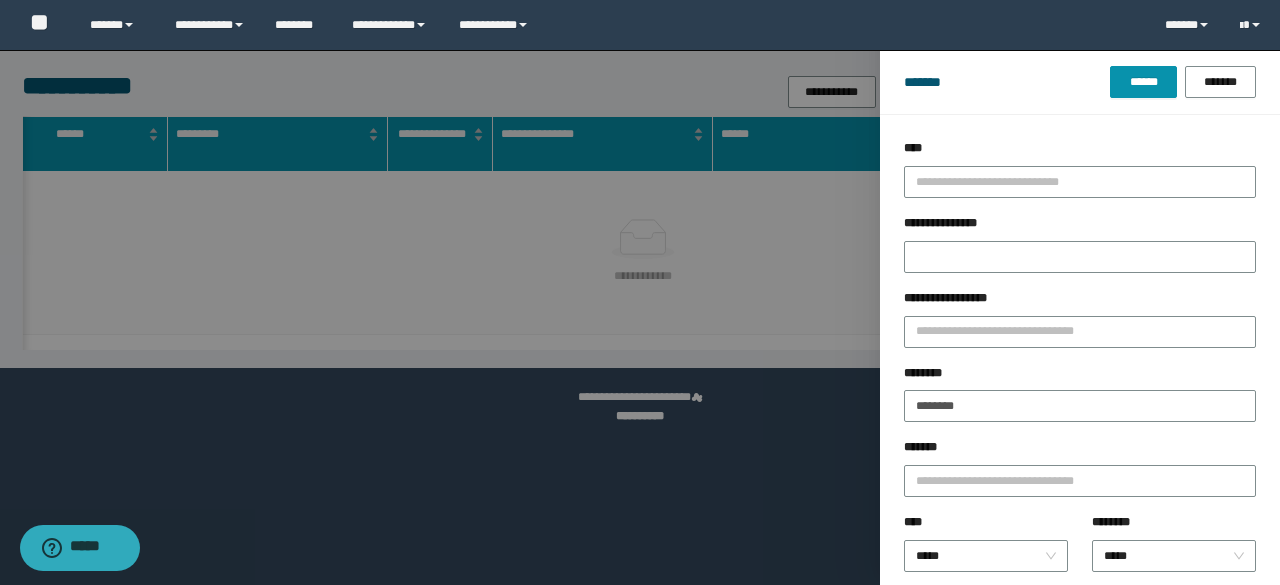 click on "******* ****** *******" at bounding box center [1080, 82] 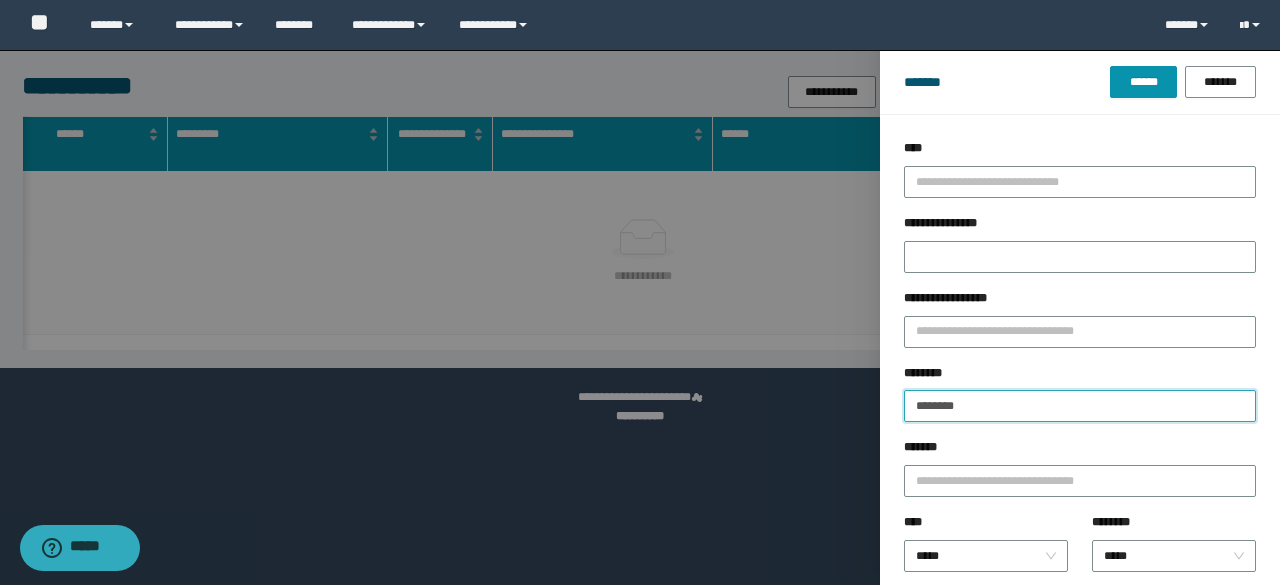 click on "********" at bounding box center [1080, 406] 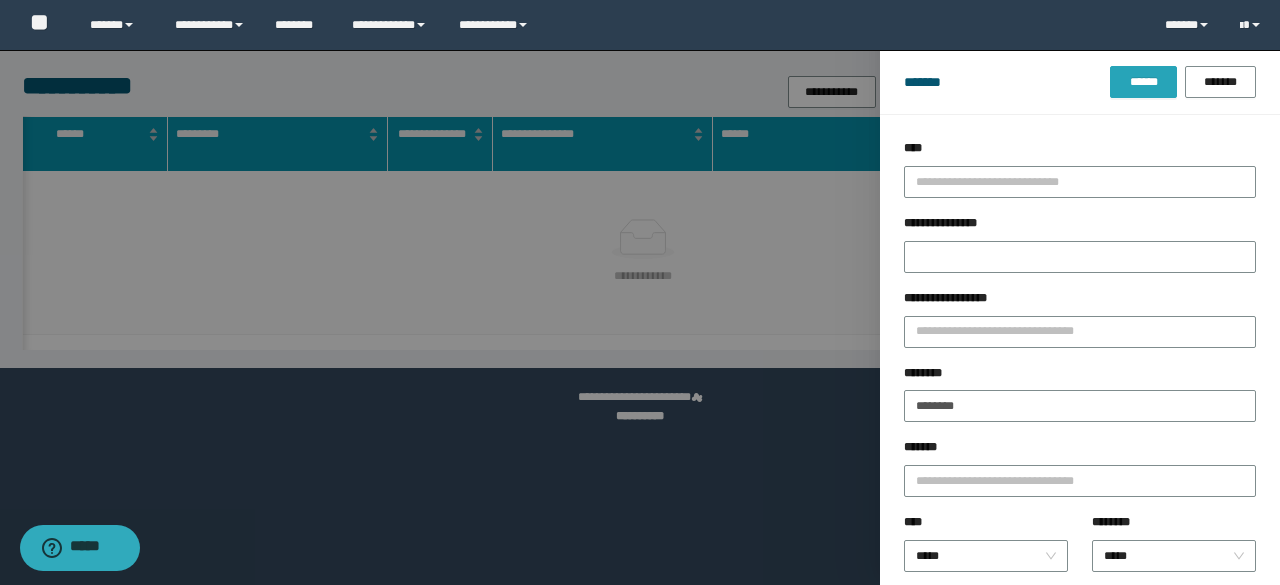 click on "******" at bounding box center [1143, 82] 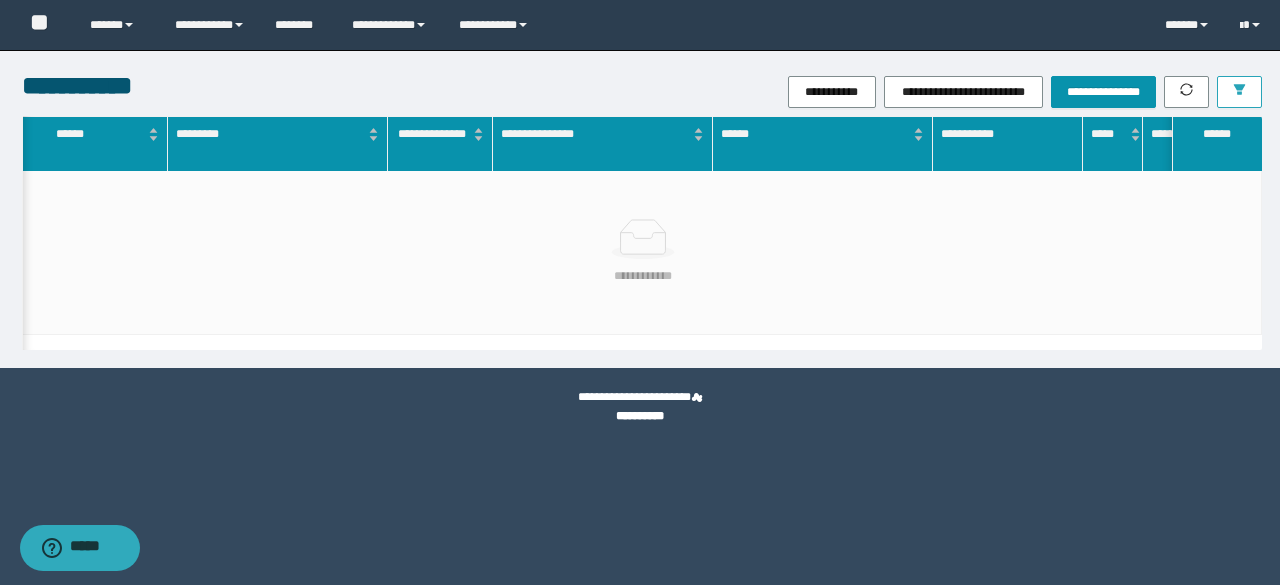 click 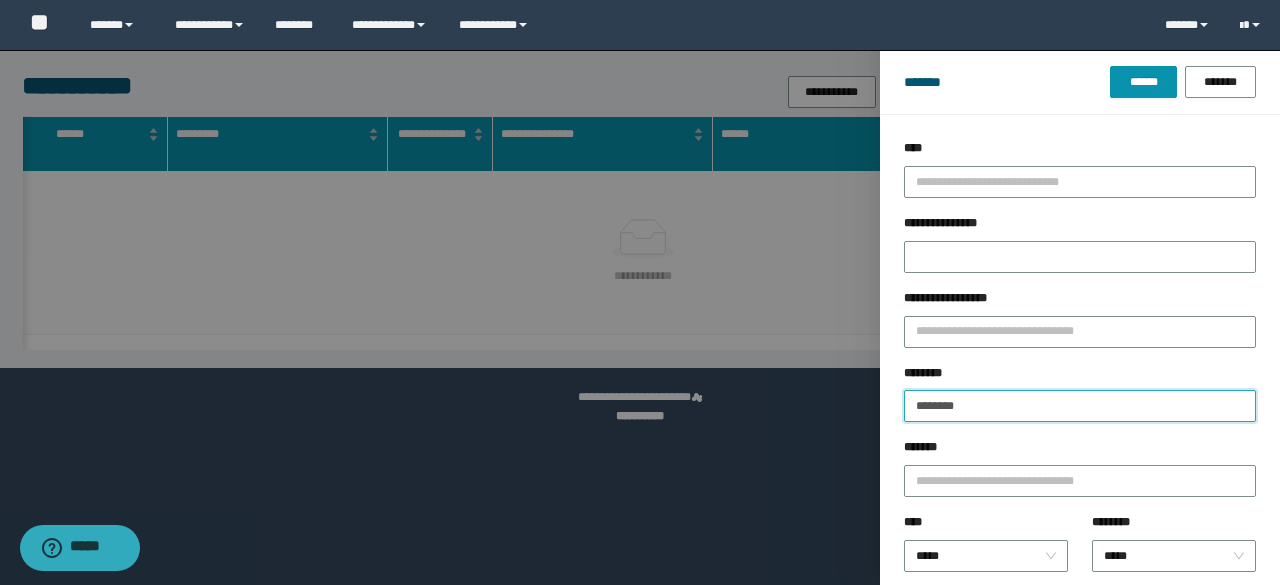 click on "********" at bounding box center [1080, 406] 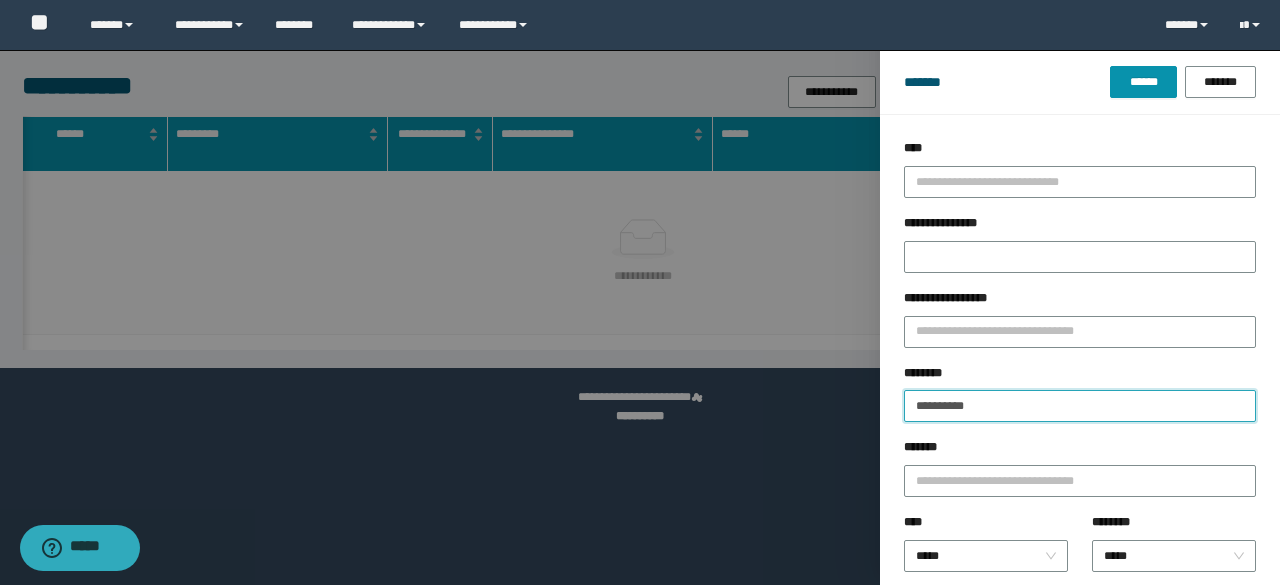 drag, startPoint x: 926, startPoint y: 406, endPoint x: 942, endPoint y: 455, distance: 51.546097 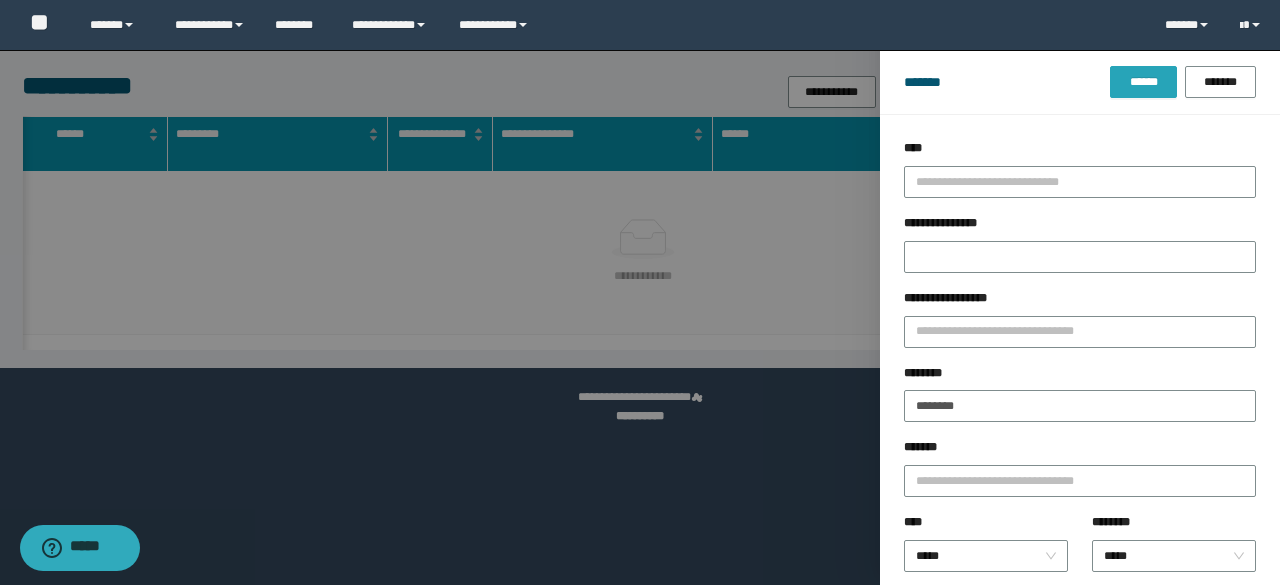 click on "******" at bounding box center (1143, 82) 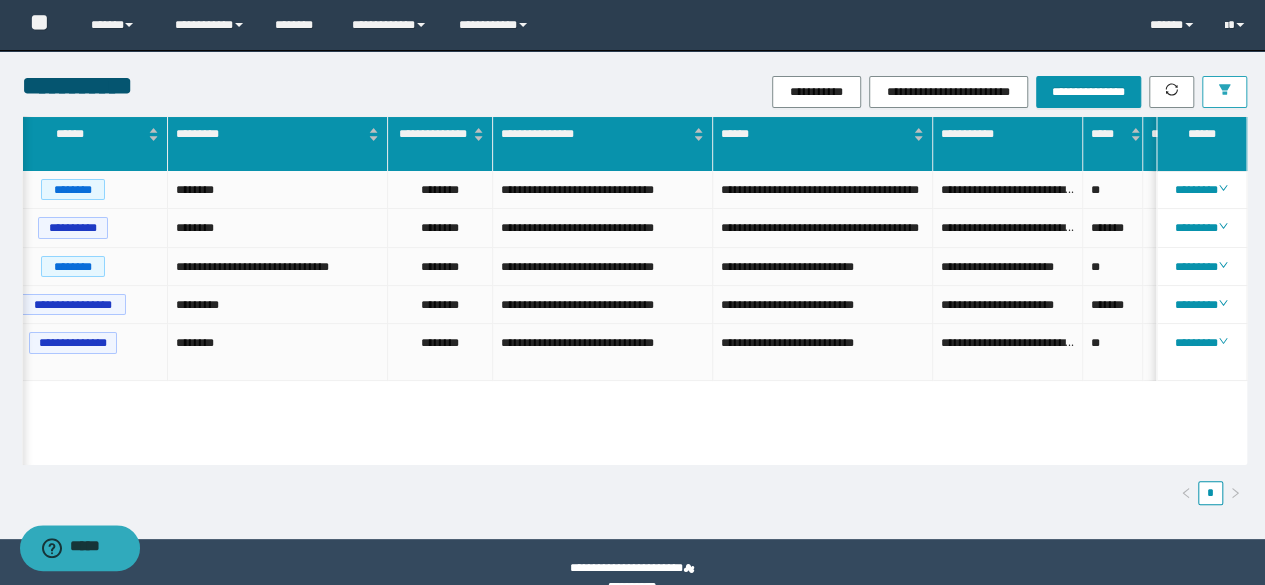 scroll, scrollTop: 0, scrollLeft: 564, axis: horizontal 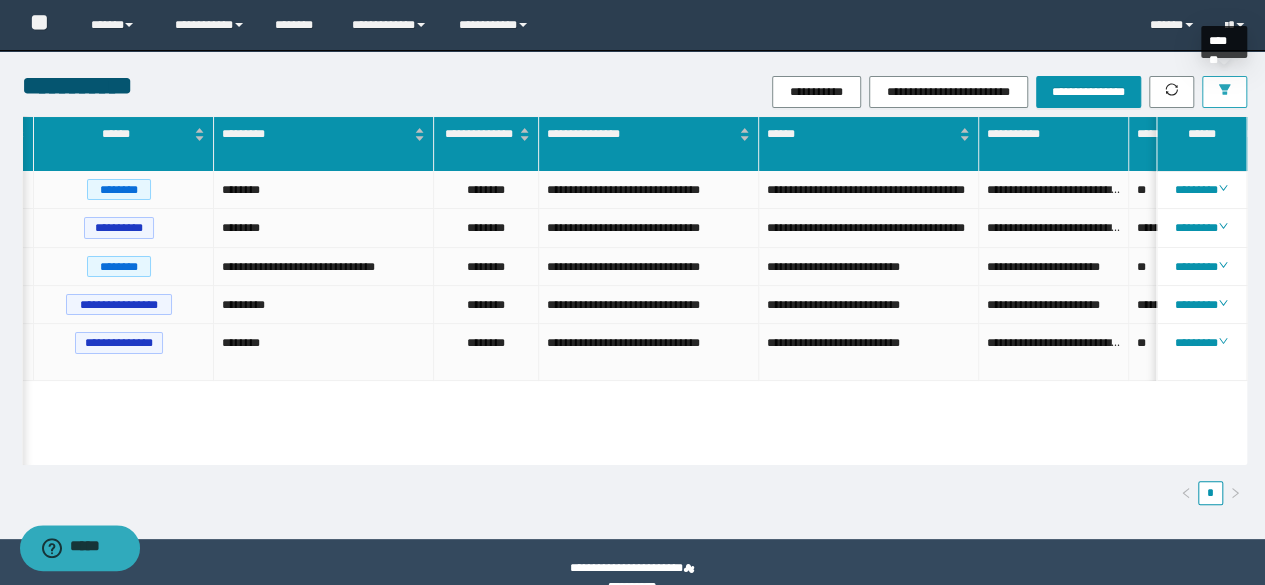 click at bounding box center [1224, 92] 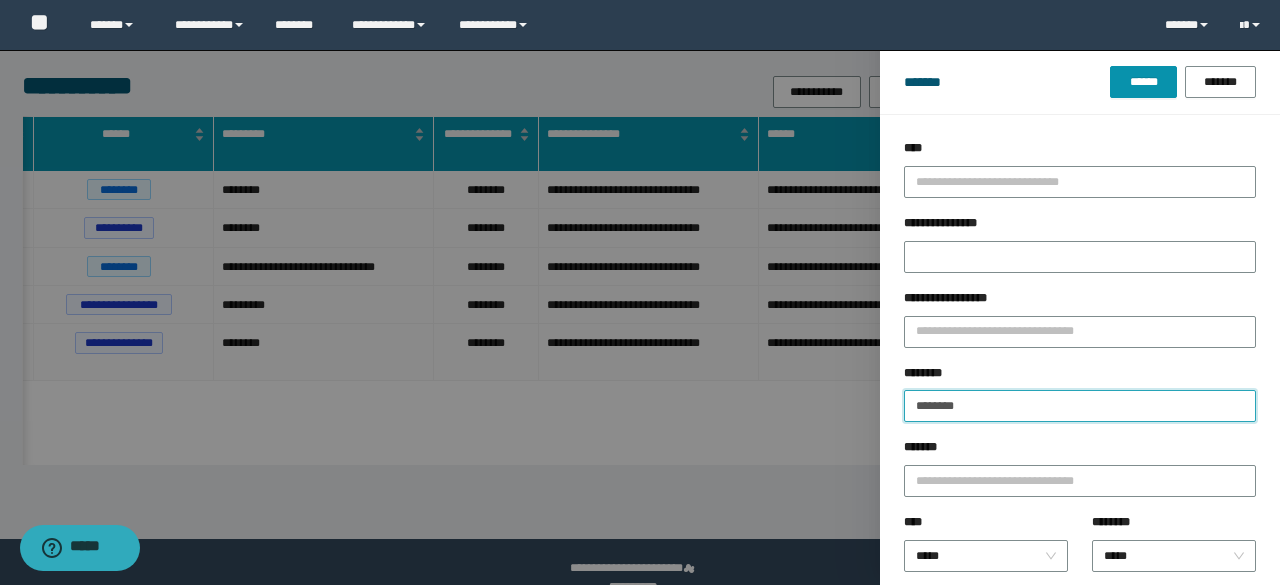 click on "********" at bounding box center [1080, 406] 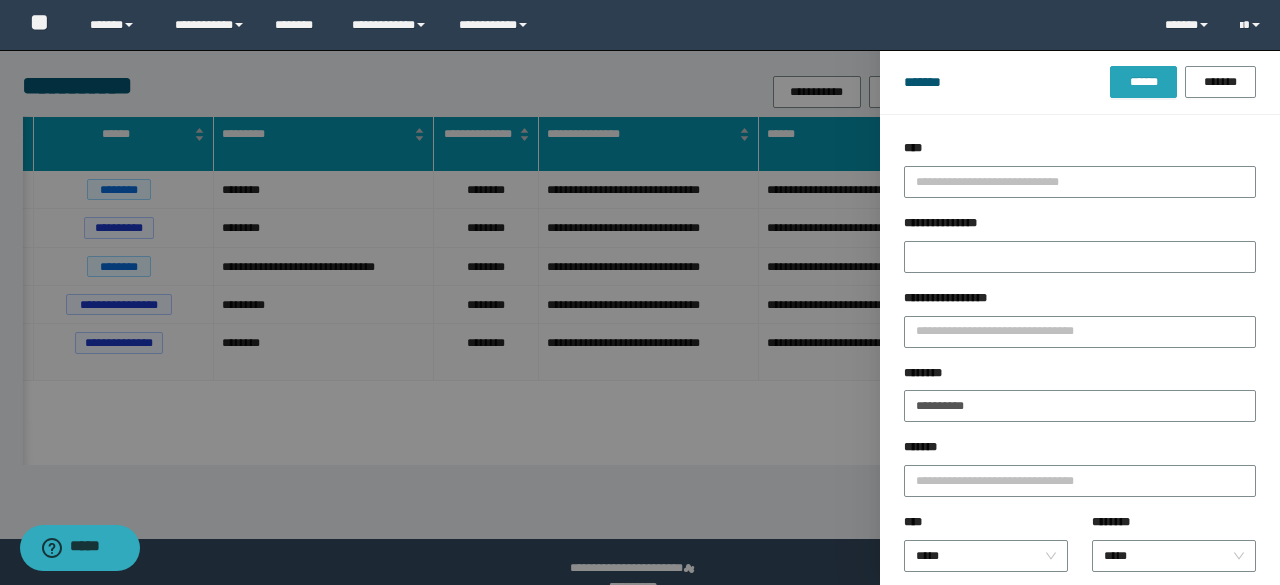 click on "******" at bounding box center (1143, 82) 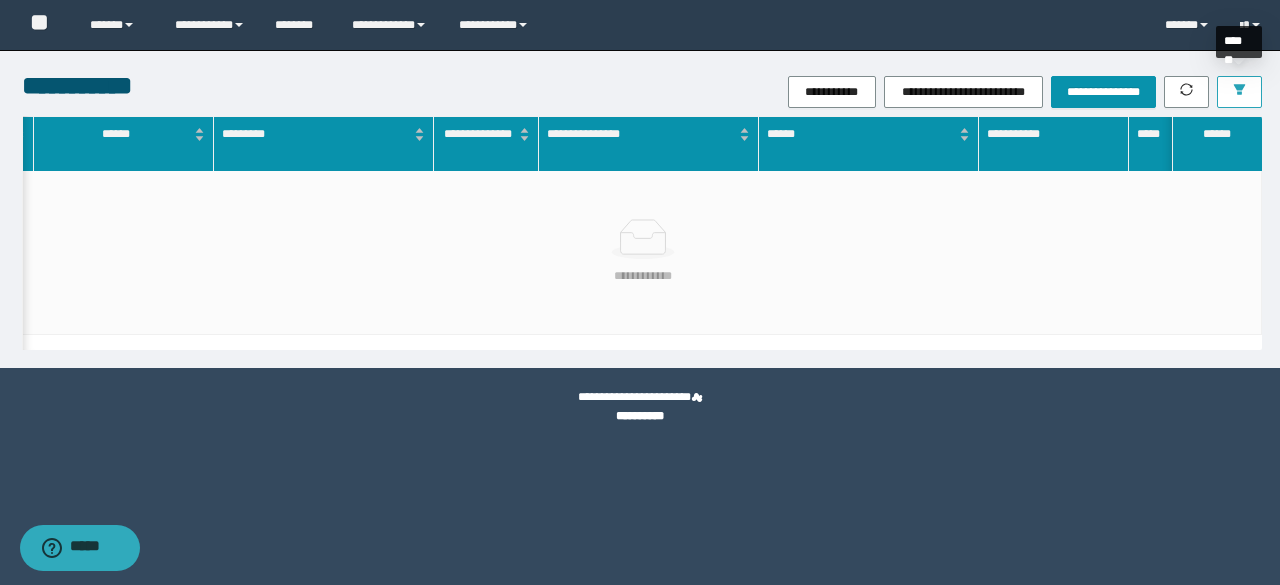 click at bounding box center [1239, 92] 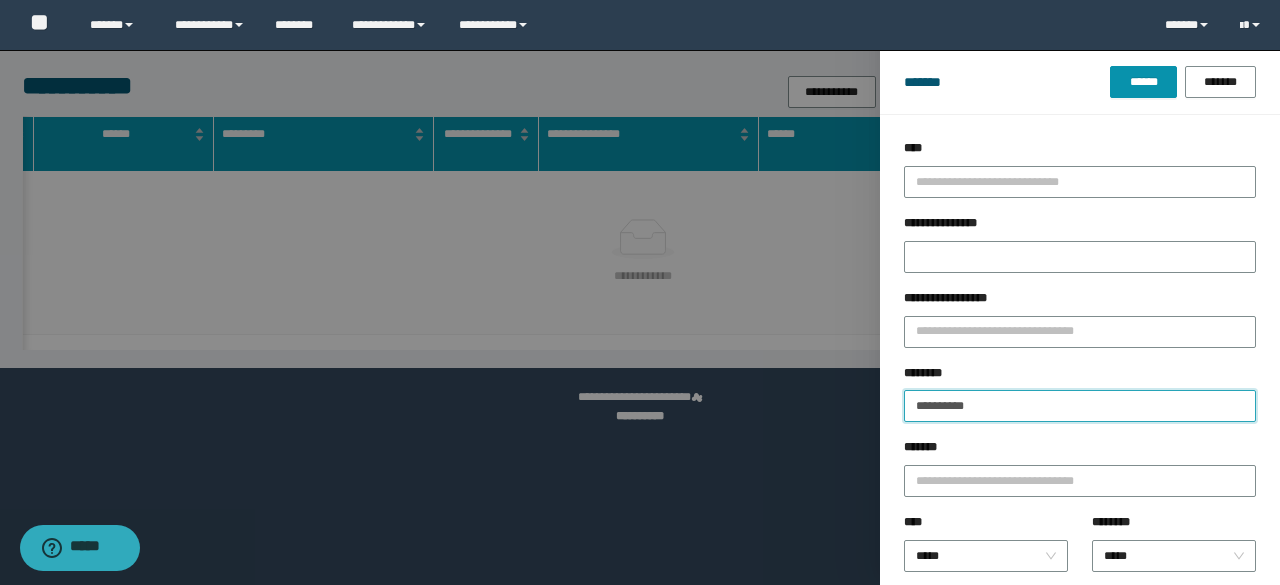 click on "**********" at bounding box center (1080, 406) 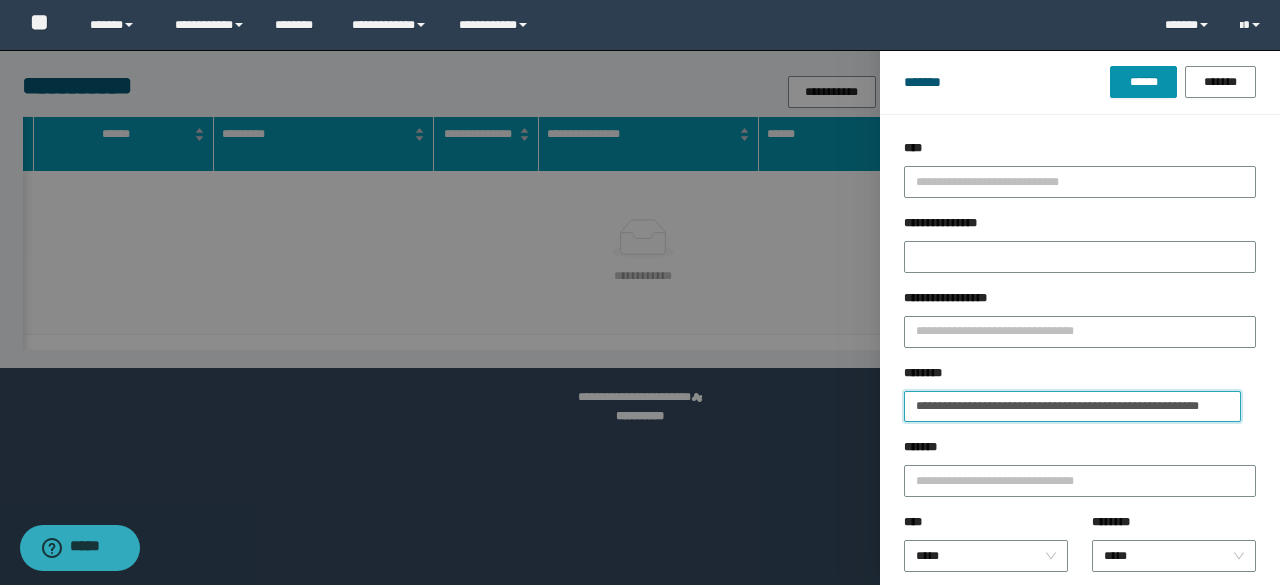 scroll, scrollTop: 0, scrollLeft: 0, axis: both 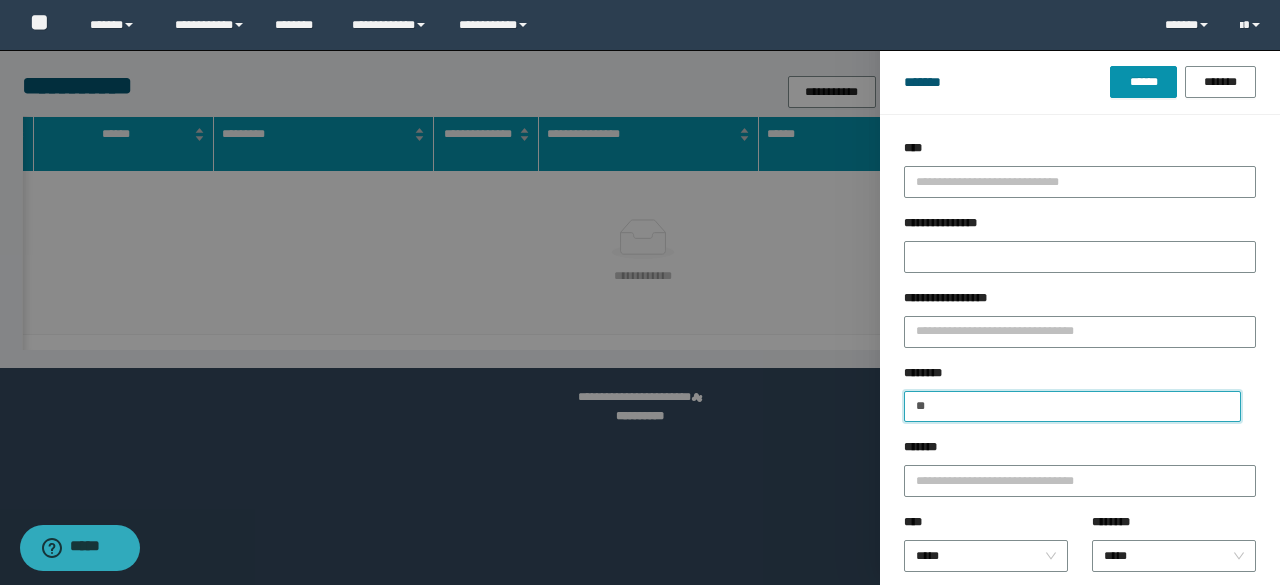 type on "*" 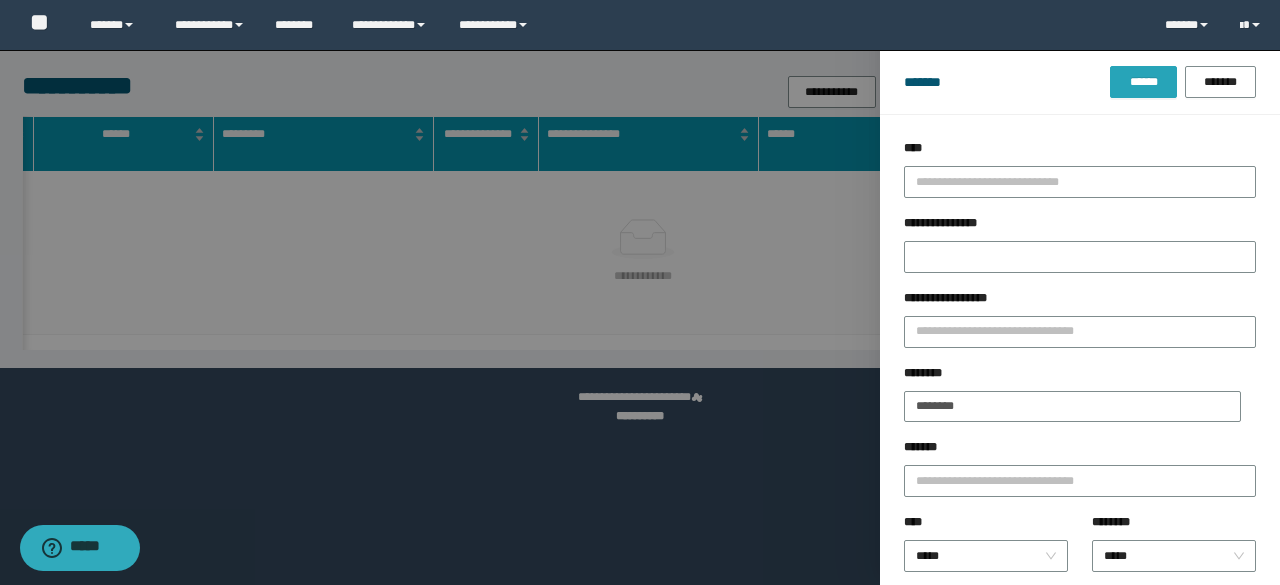 click on "******" at bounding box center [1143, 82] 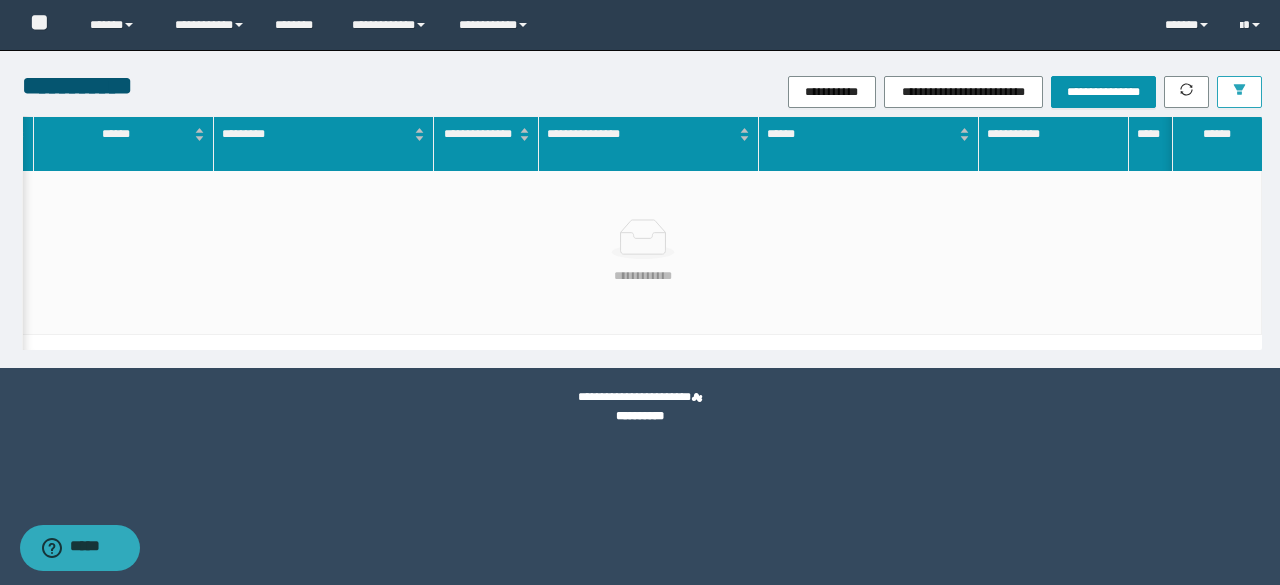 click at bounding box center [1239, 92] 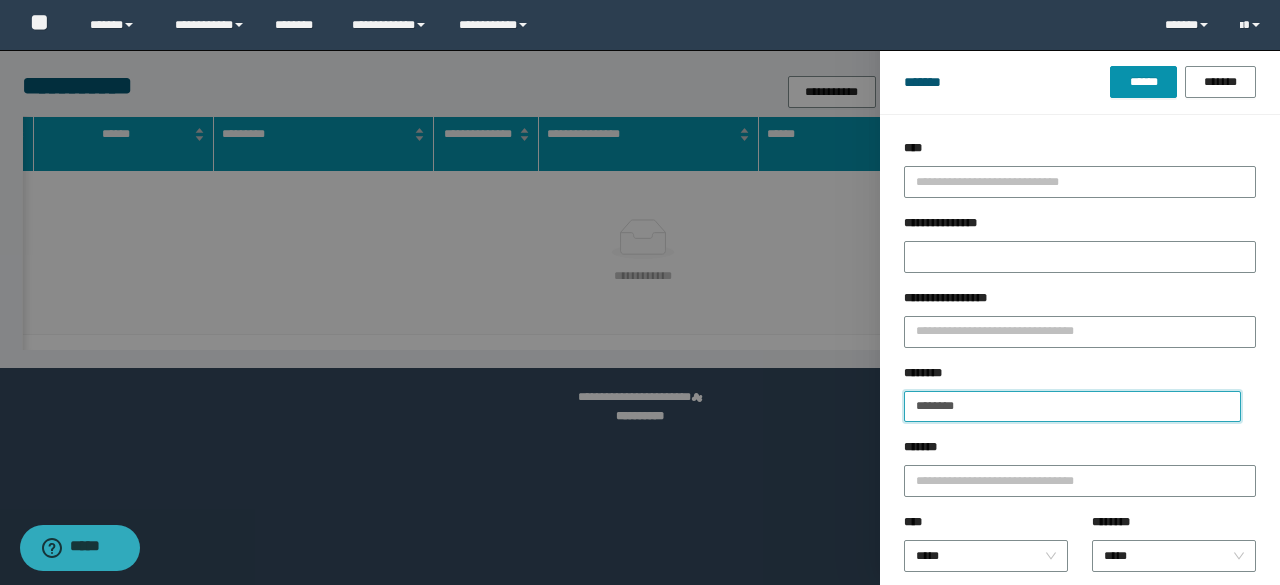 click on "********" at bounding box center [1072, 406] 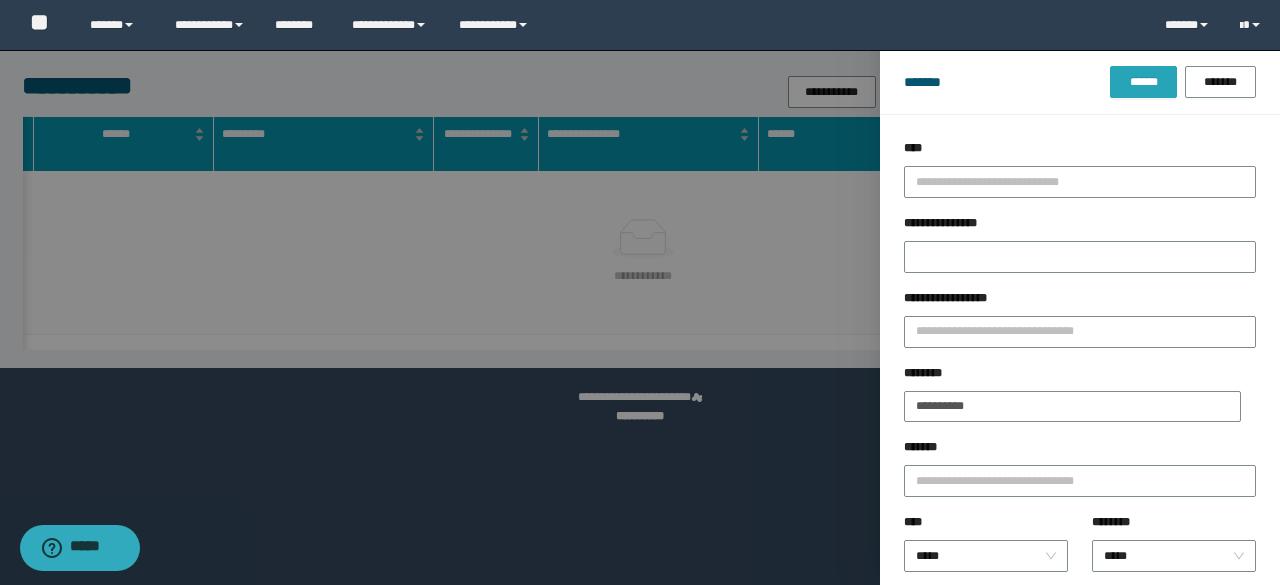 click on "******* ****** *******" at bounding box center (1080, 82) 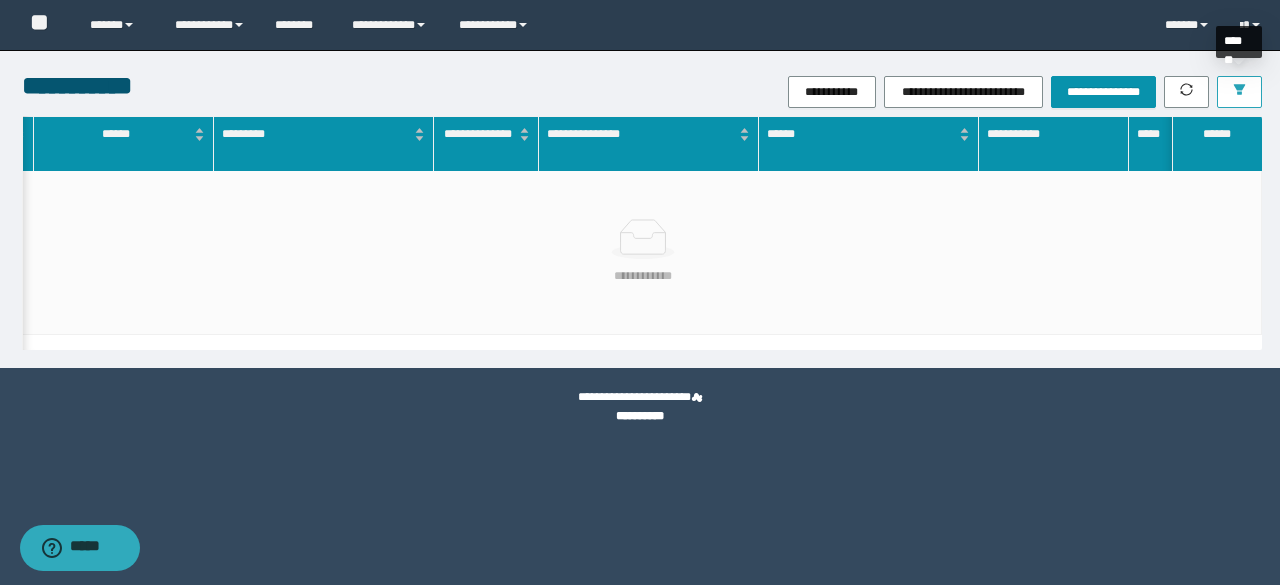 click 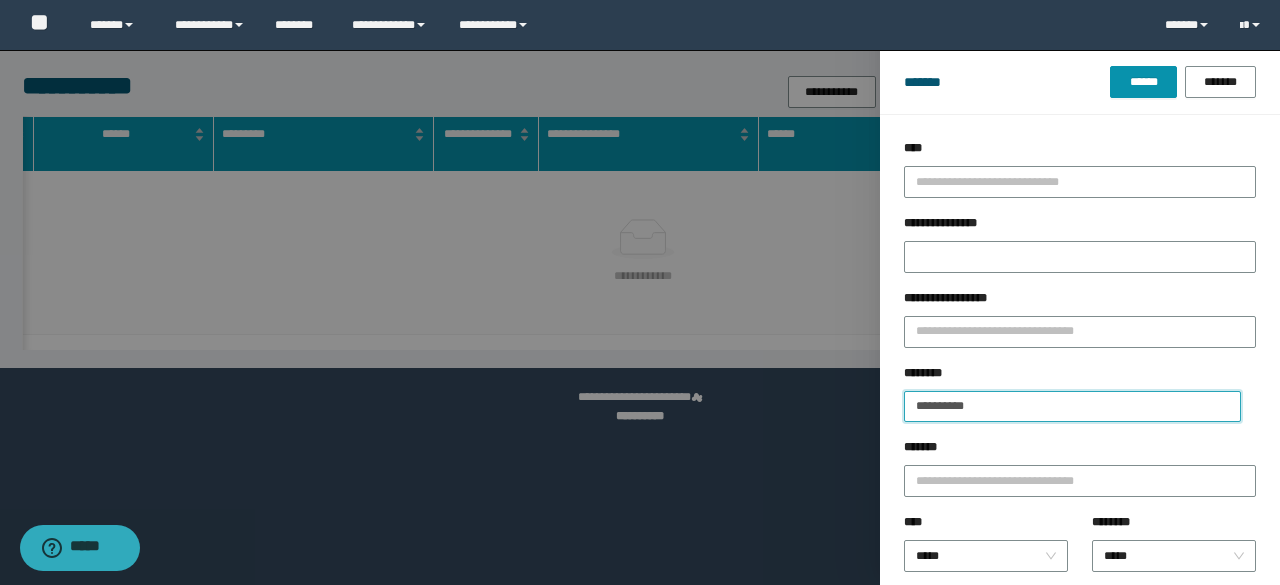 click on "**********" at bounding box center (1072, 406) 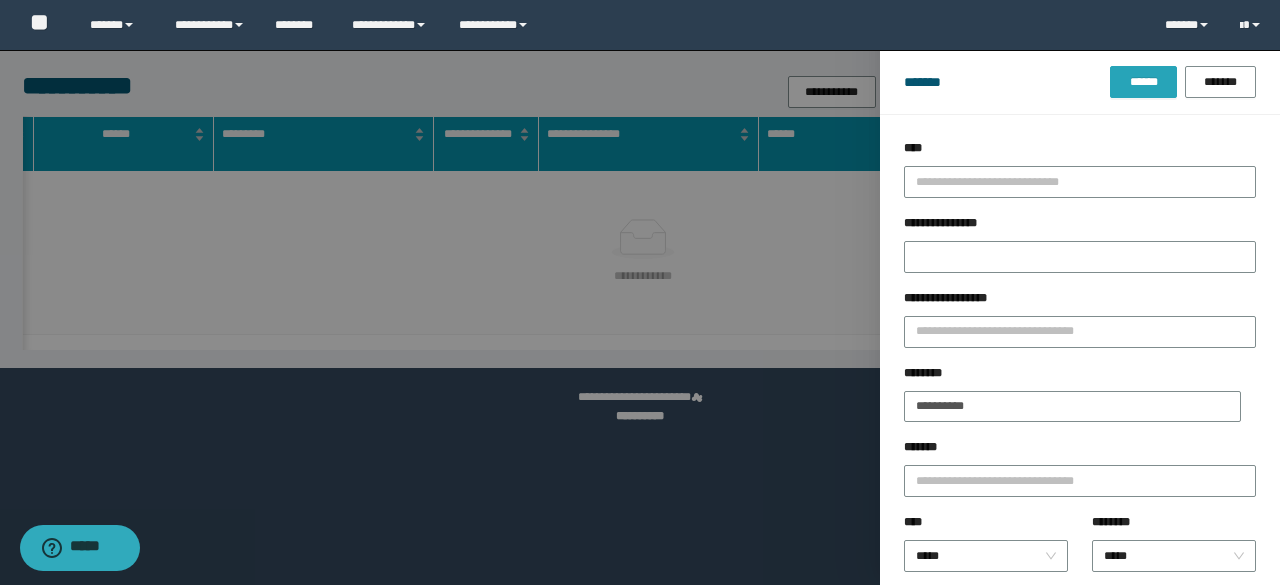 click on "******" at bounding box center (1143, 82) 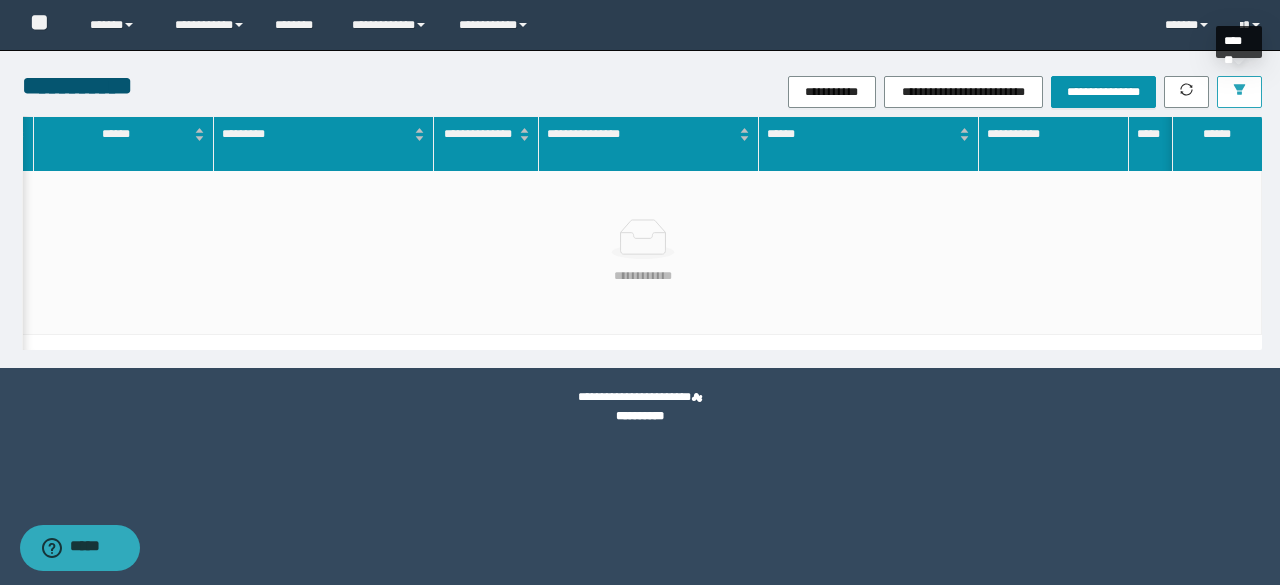 click at bounding box center [1239, 92] 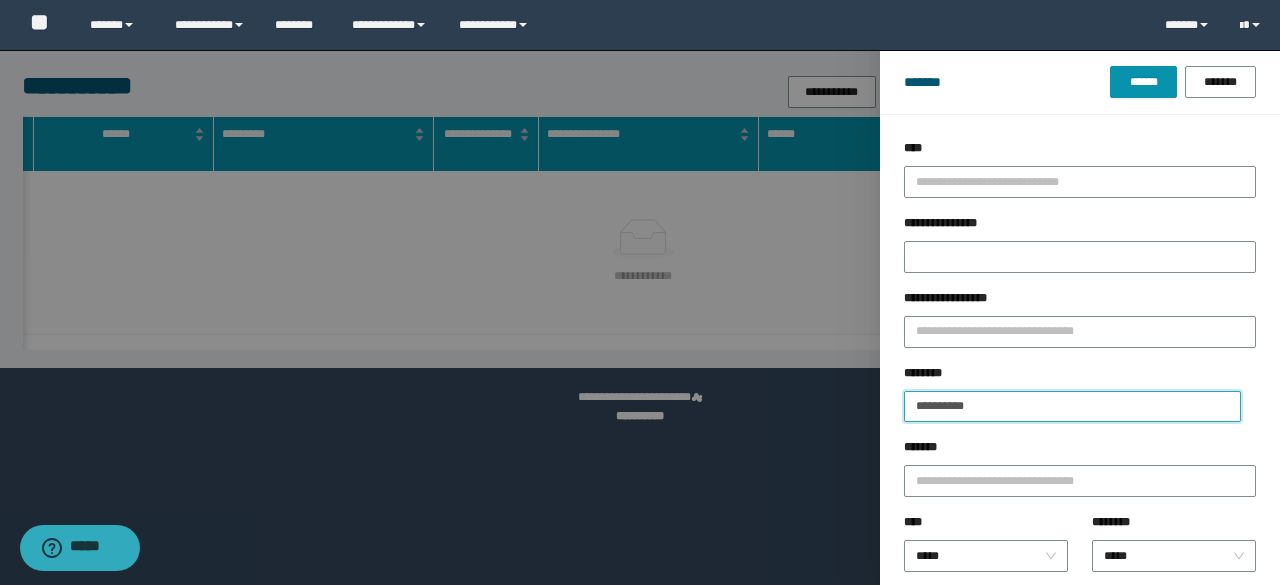 click on "**********" at bounding box center (1072, 406) 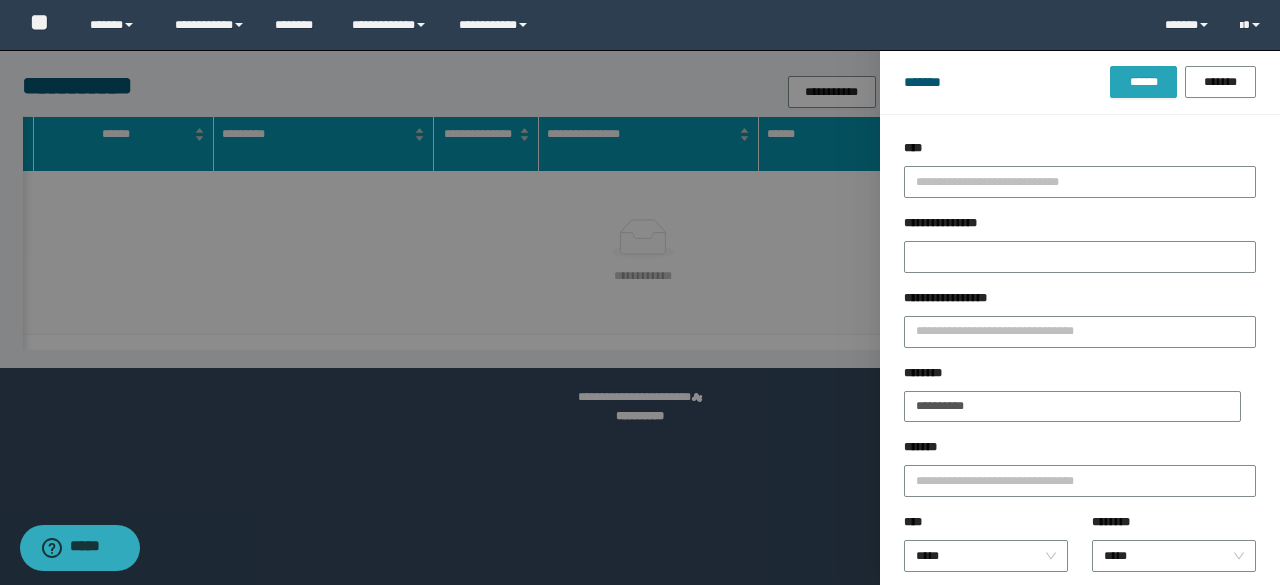 click on "******" at bounding box center (1143, 82) 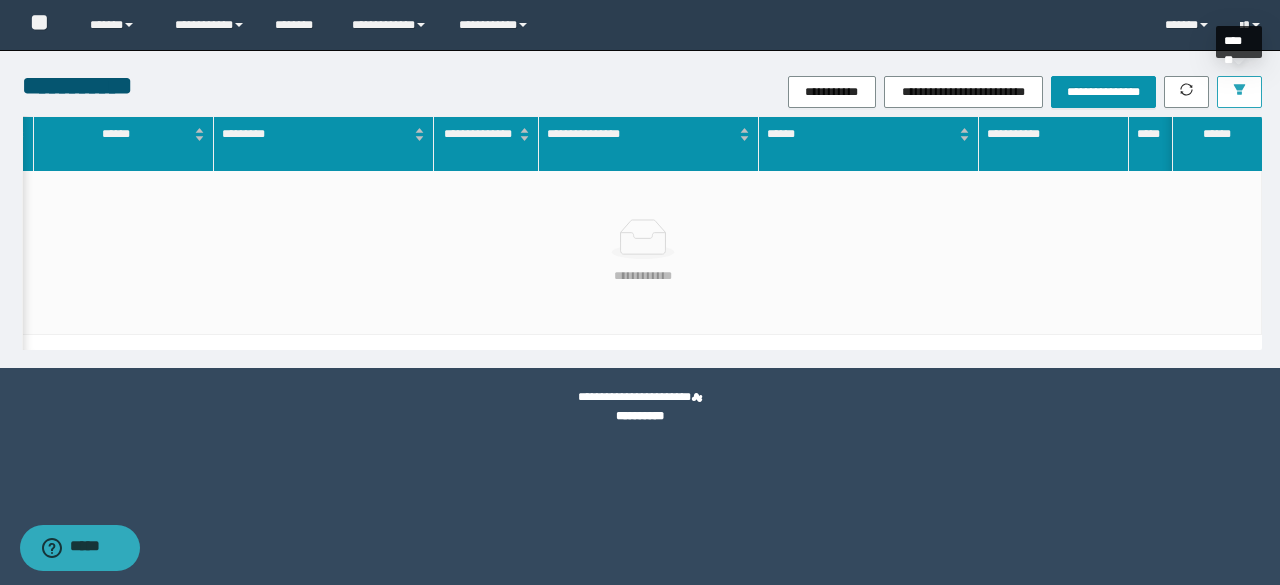 click at bounding box center [1239, 92] 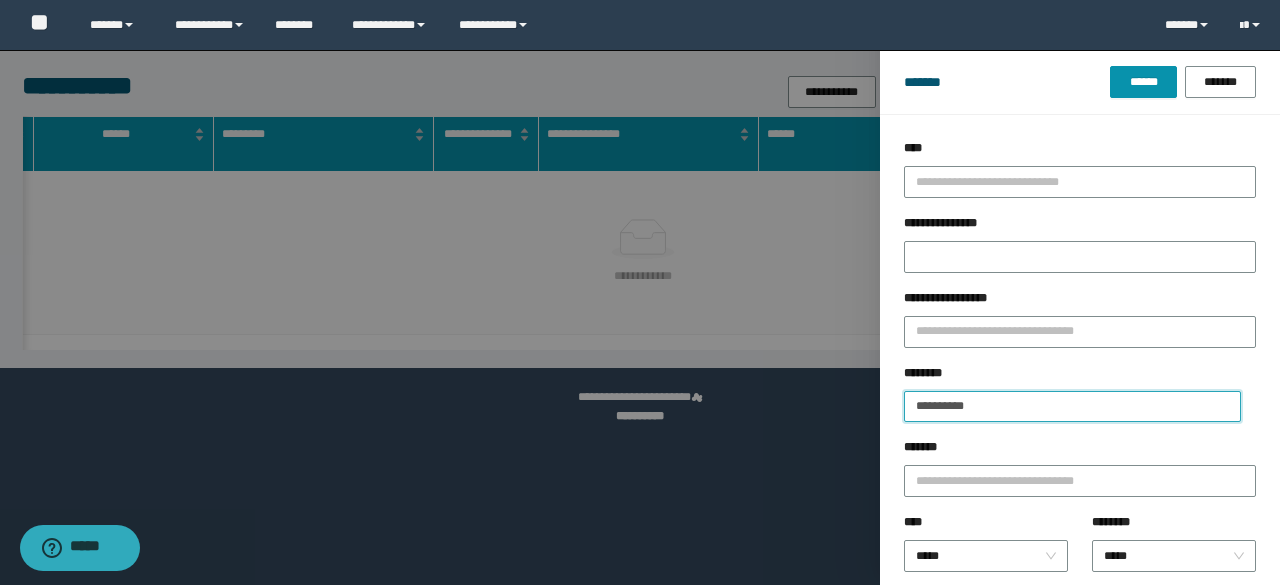 click on "**********" at bounding box center (1072, 406) 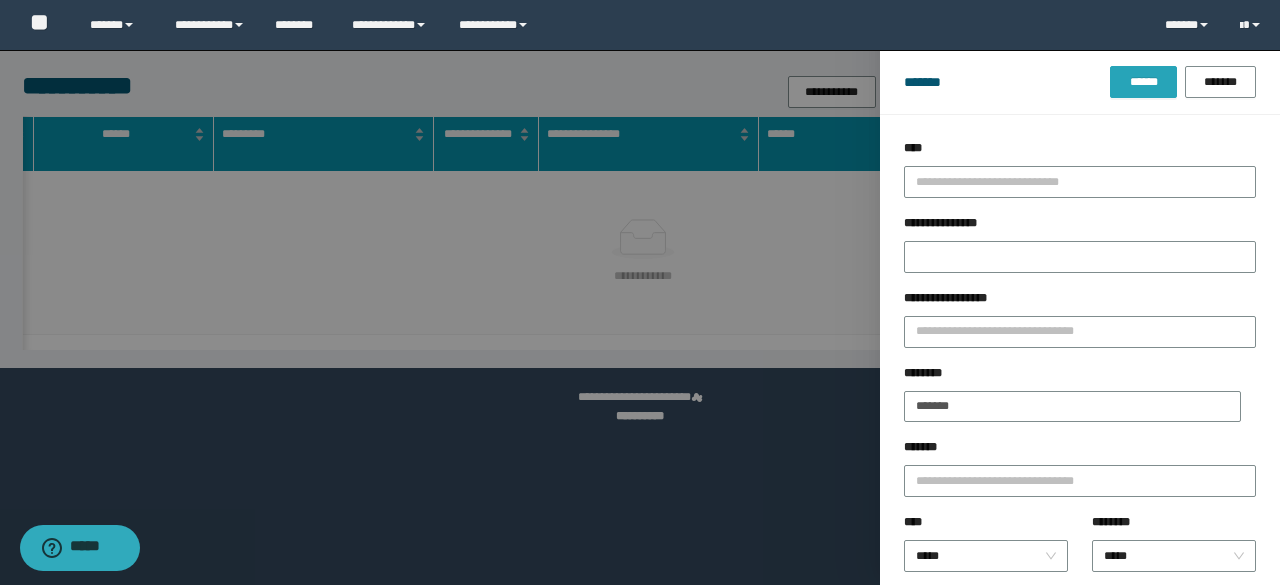 click on "******" at bounding box center [1143, 82] 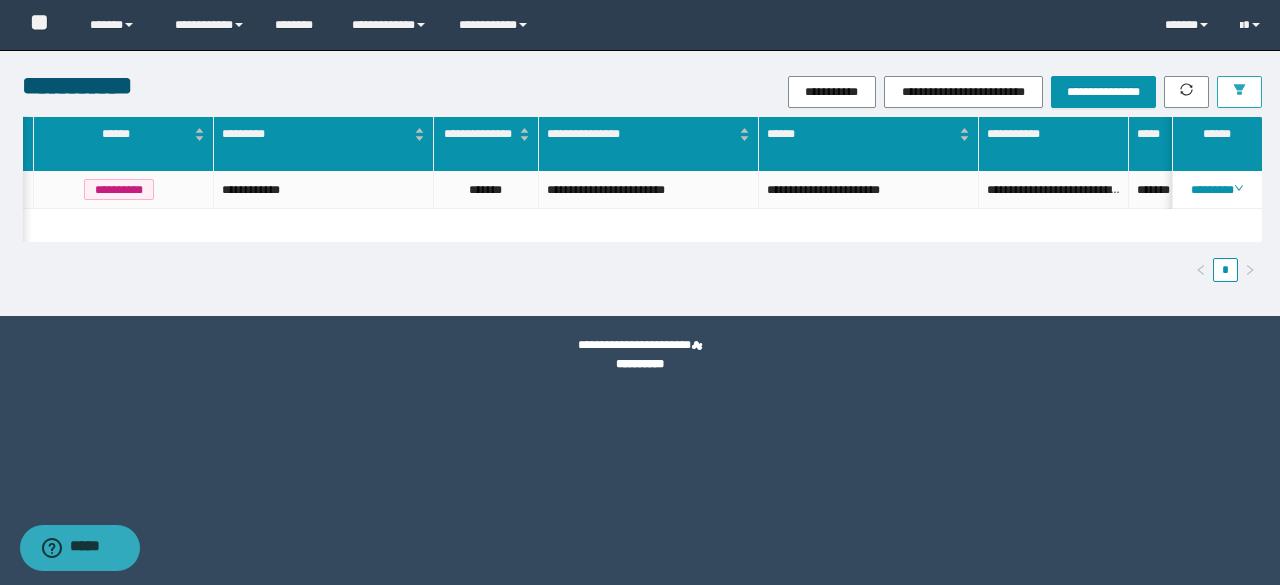 scroll, scrollTop: 0, scrollLeft: 481, axis: horizontal 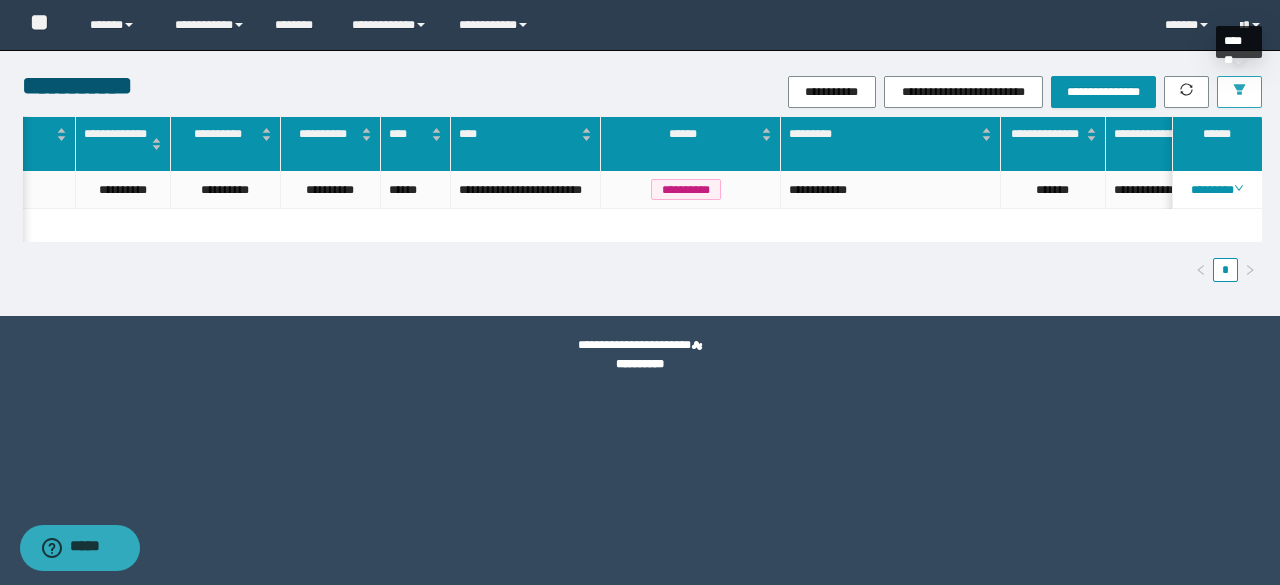 click 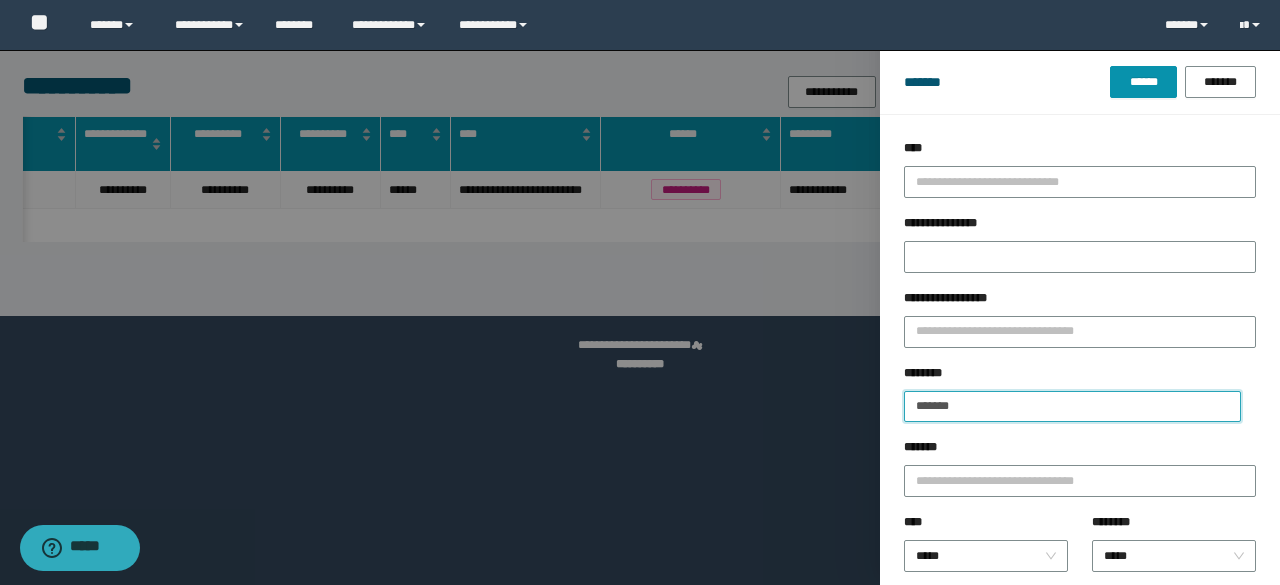 click on "*******" at bounding box center (1072, 406) 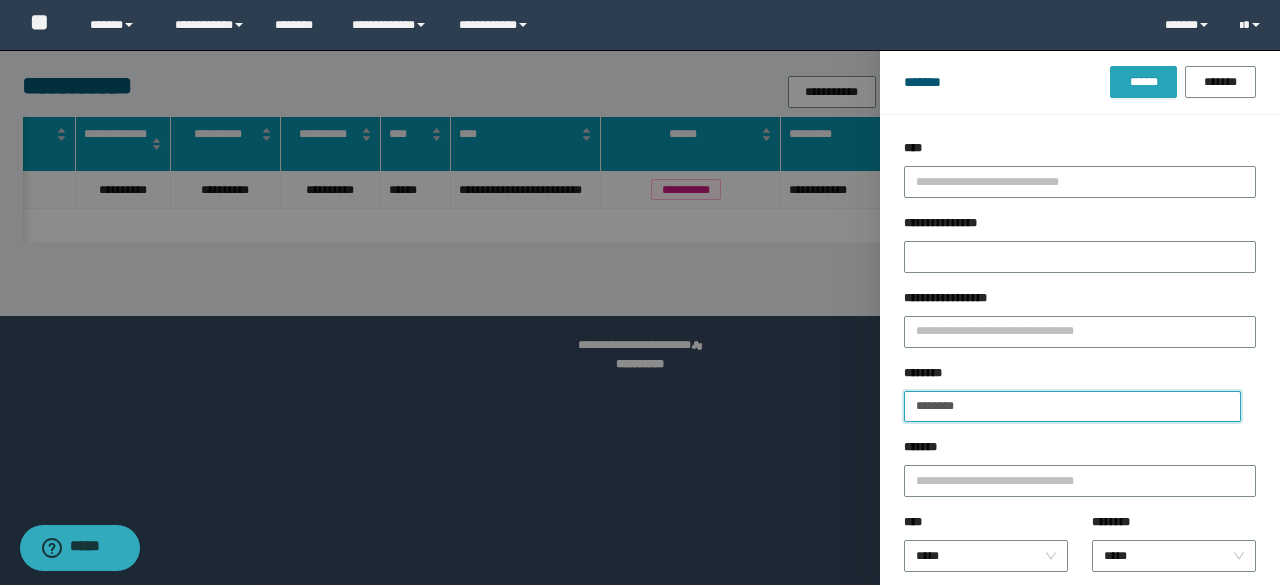 type on "********" 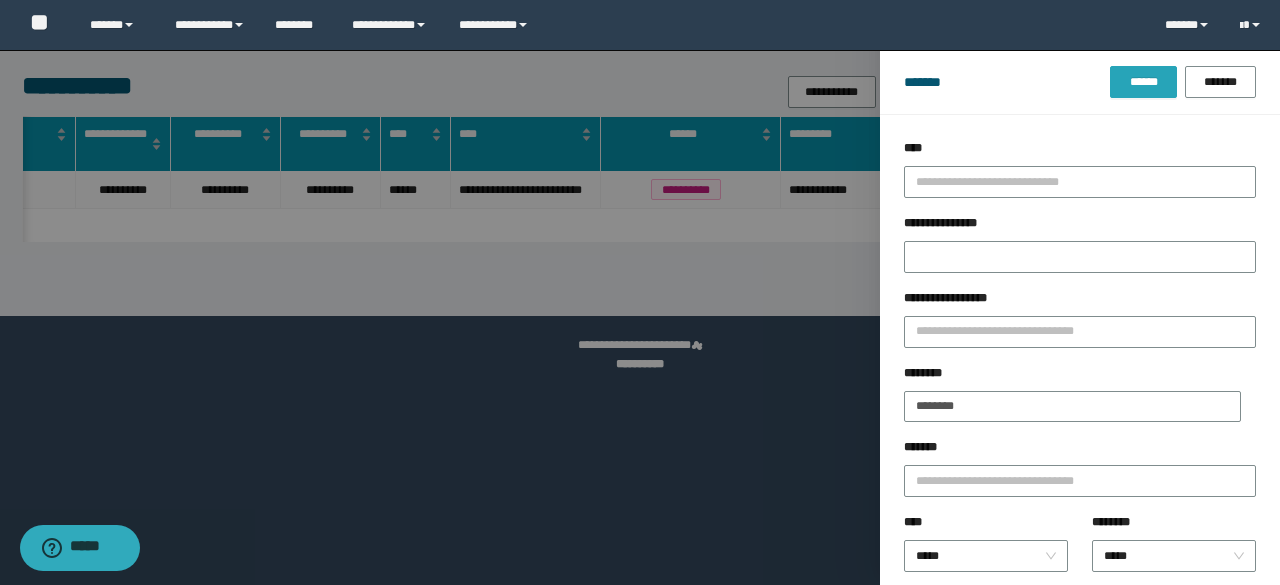 click on "******" at bounding box center [1143, 82] 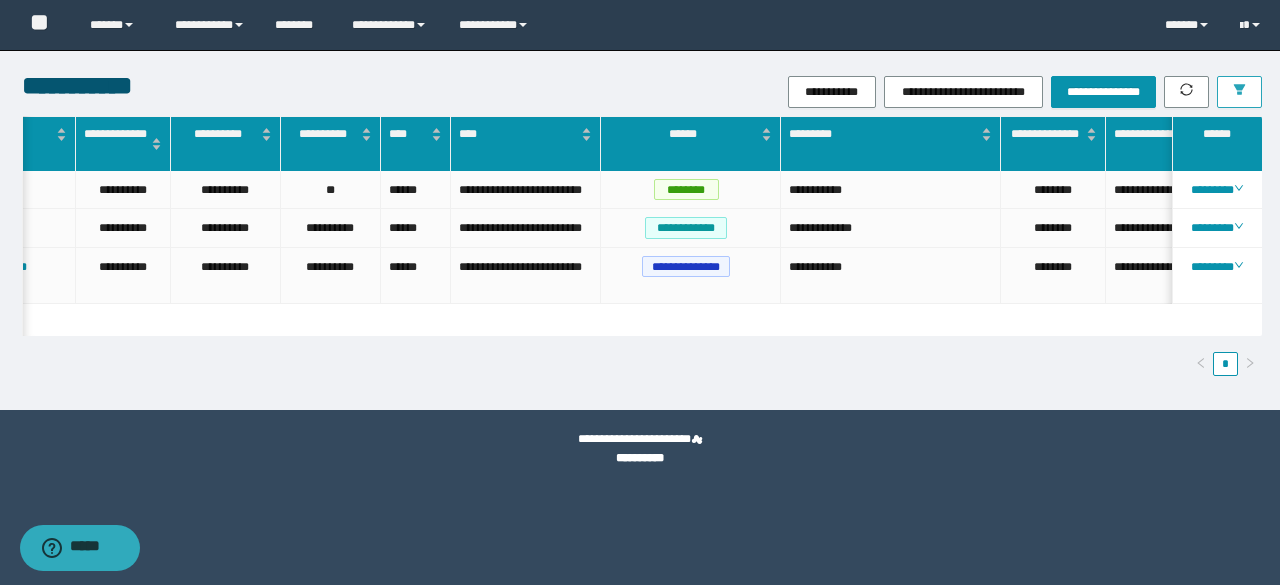 scroll, scrollTop: 0, scrollLeft: 40, axis: horizontal 